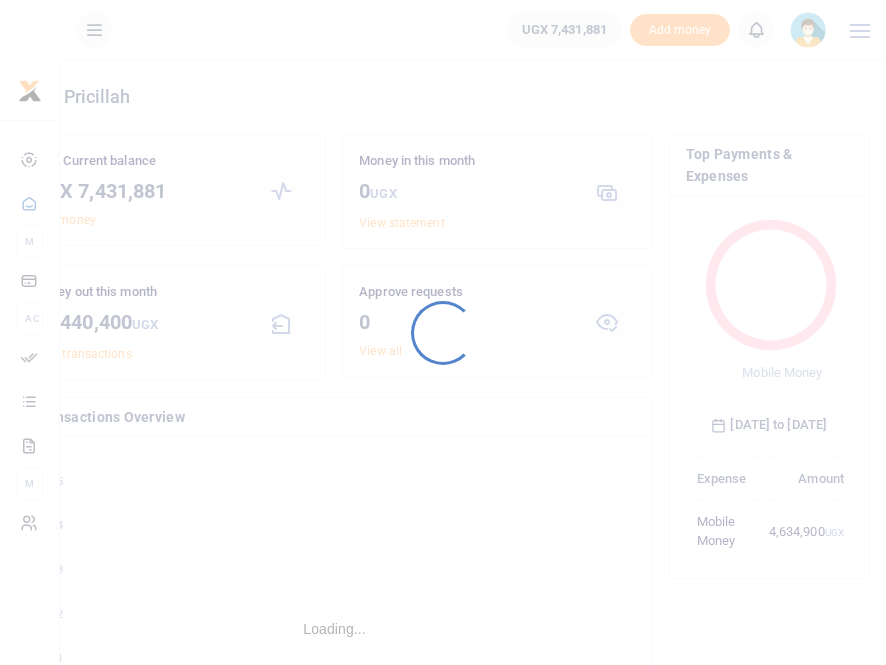 scroll, scrollTop: 0, scrollLeft: 0, axis: both 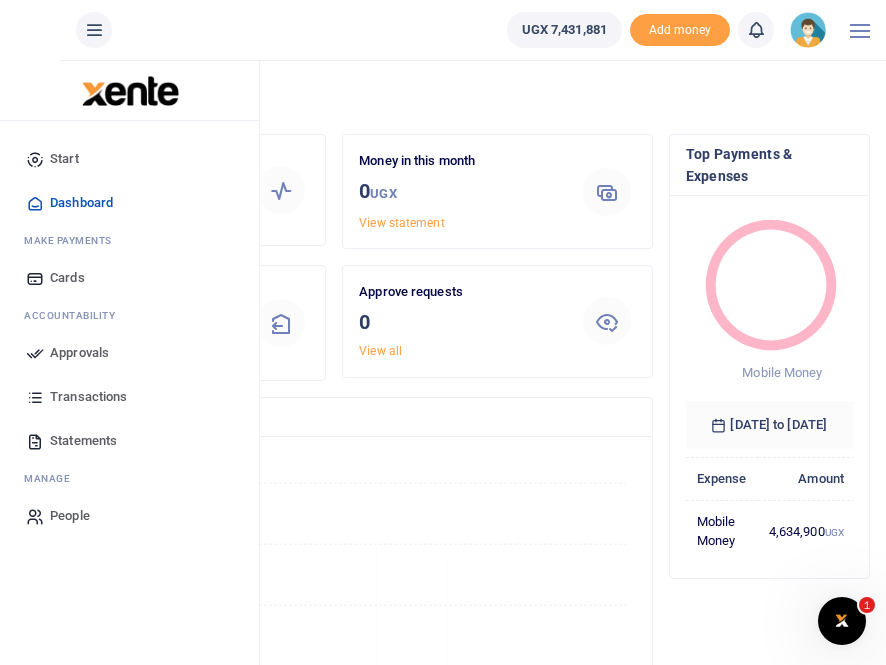 click on "Transactions" at bounding box center [88, 397] 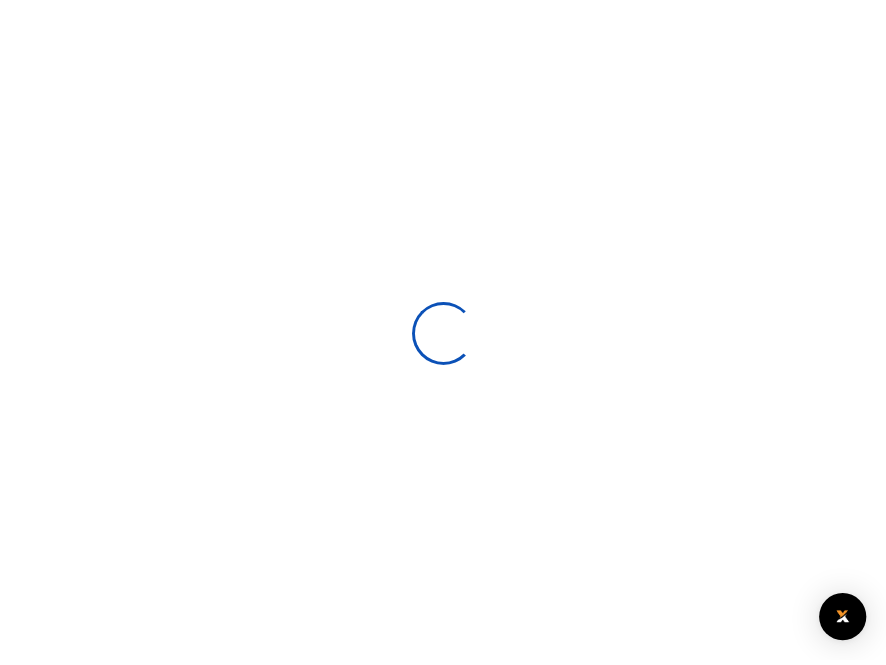 scroll, scrollTop: 0, scrollLeft: 0, axis: both 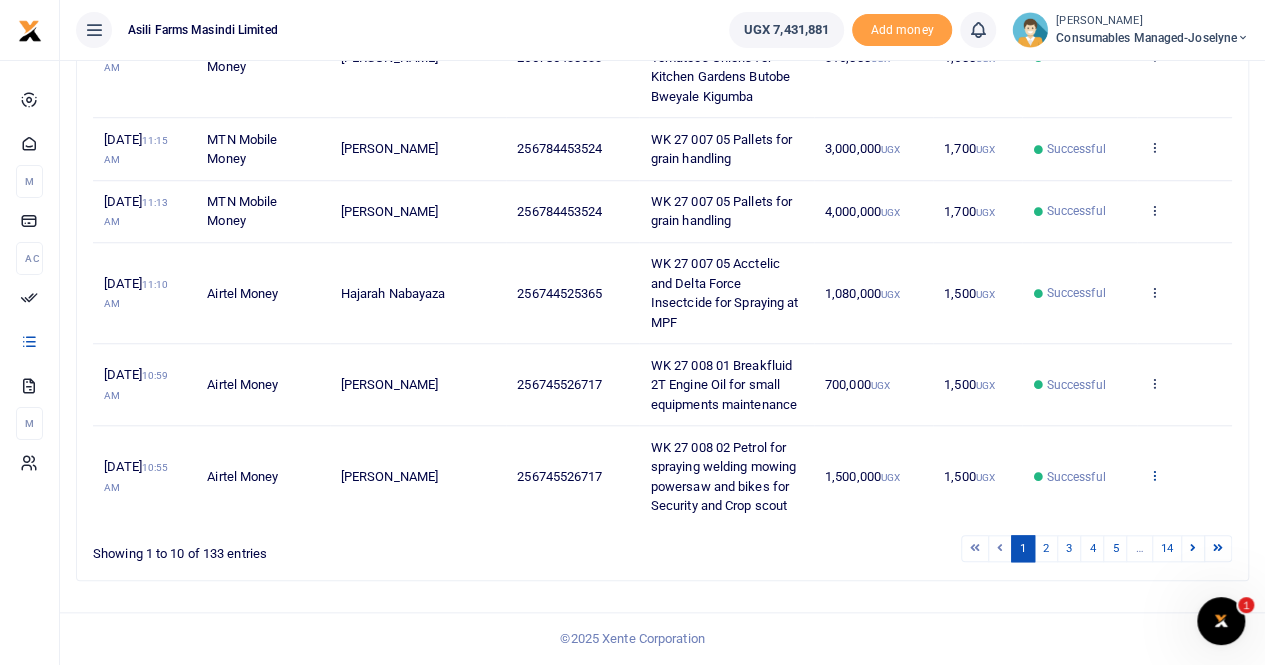 click at bounding box center [1154, 475] 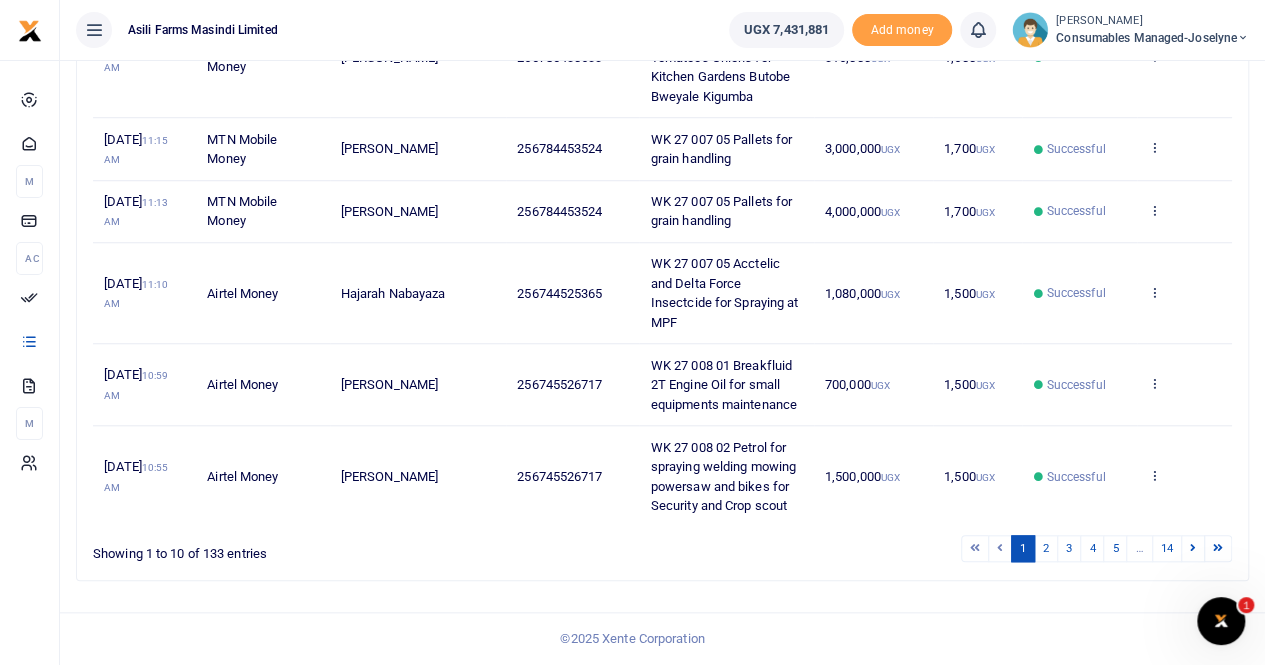 click on "View details" at bounding box center [1075, 750] 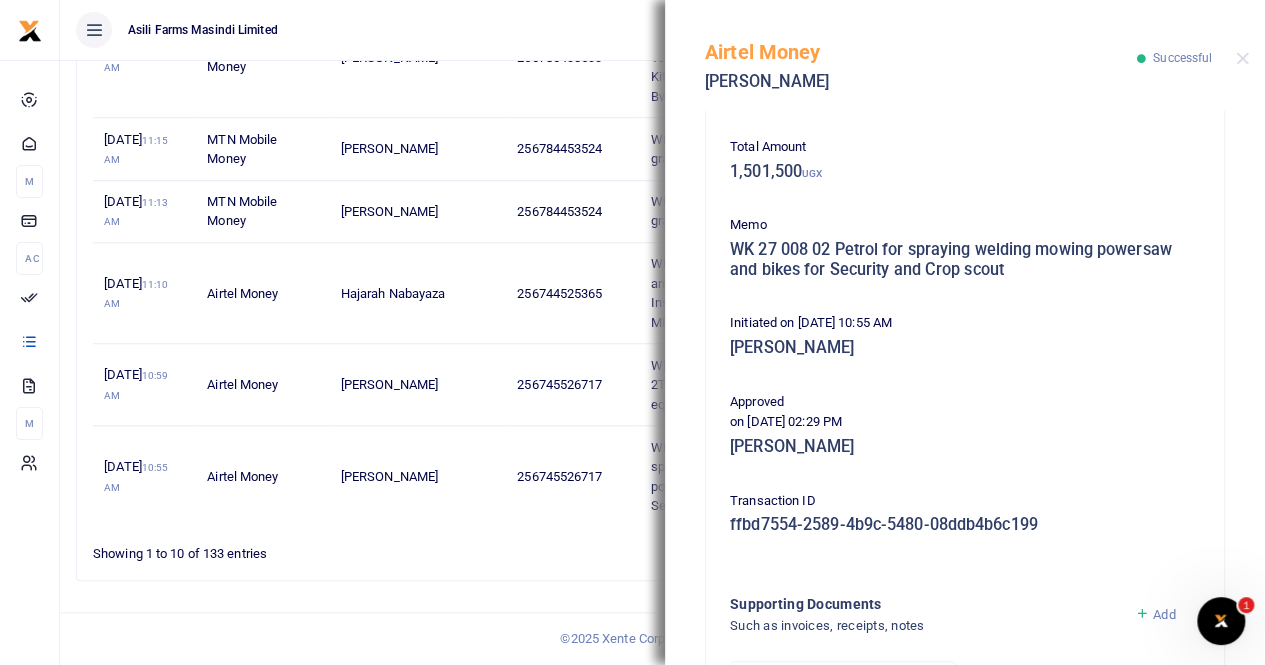 scroll, scrollTop: 400, scrollLeft: 0, axis: vertical 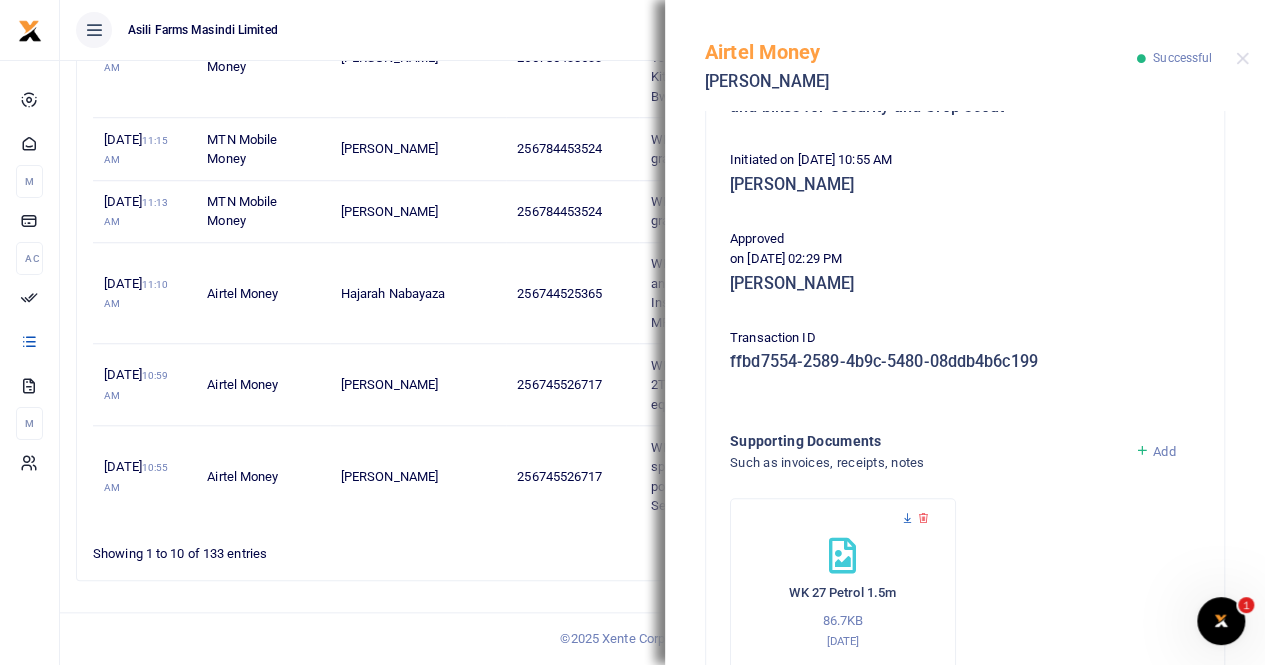 click at bounding box center [907, 518] 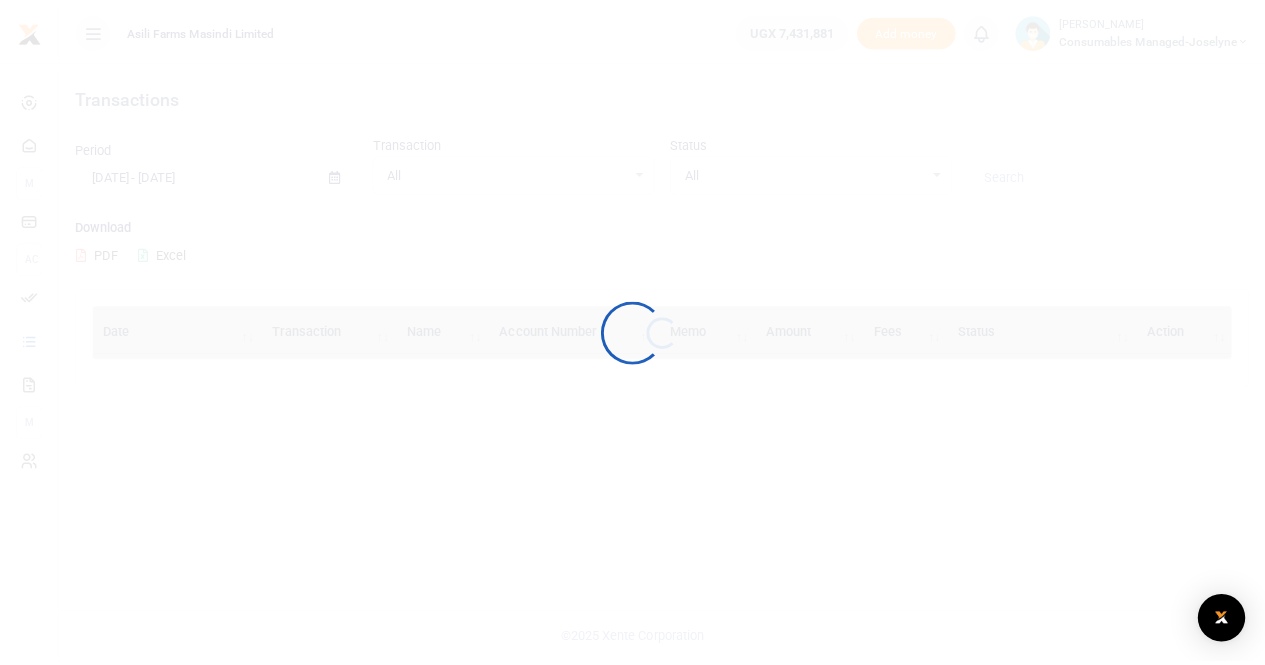 scroll, scrollTop: 0, scrollLeft: 0, axis: both 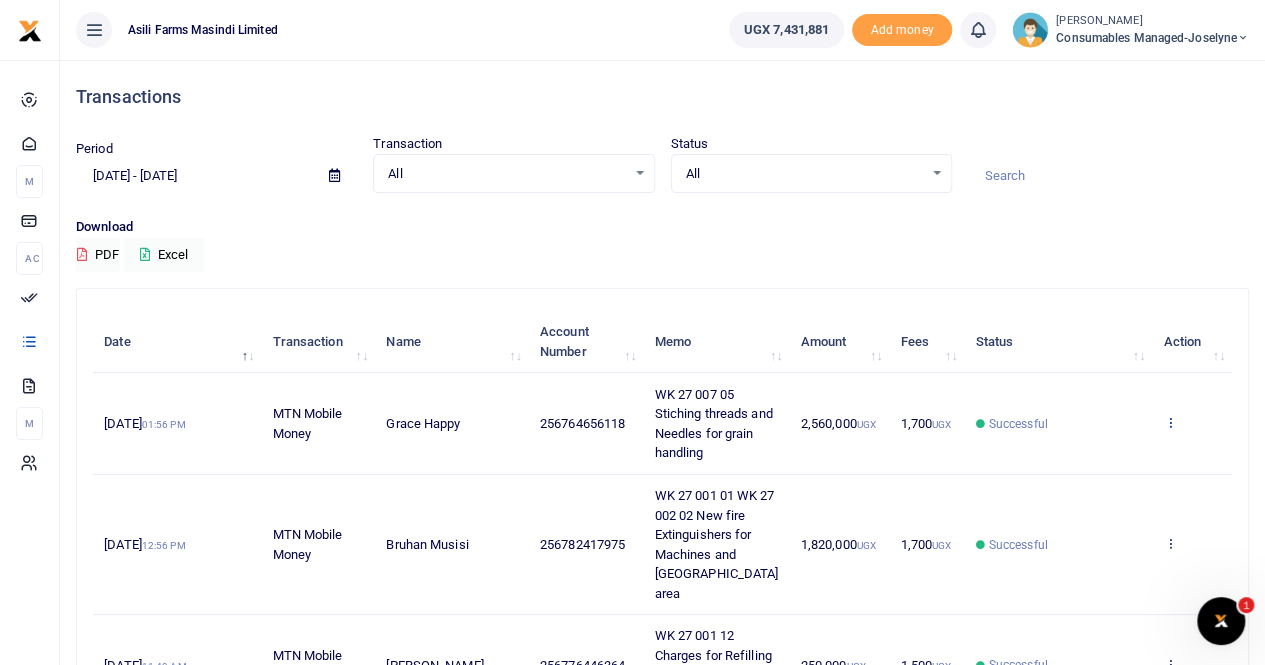 click at bounding box center (1169, 422) 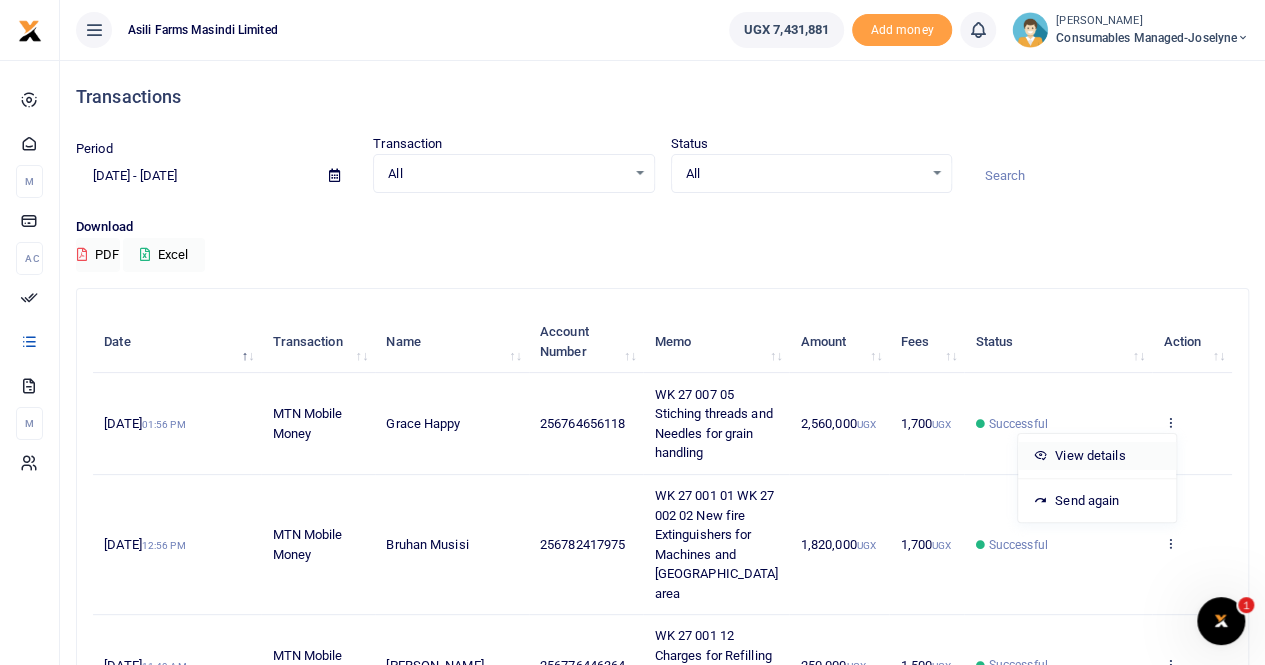 click on "View details" at bounding box center [1097, 456] 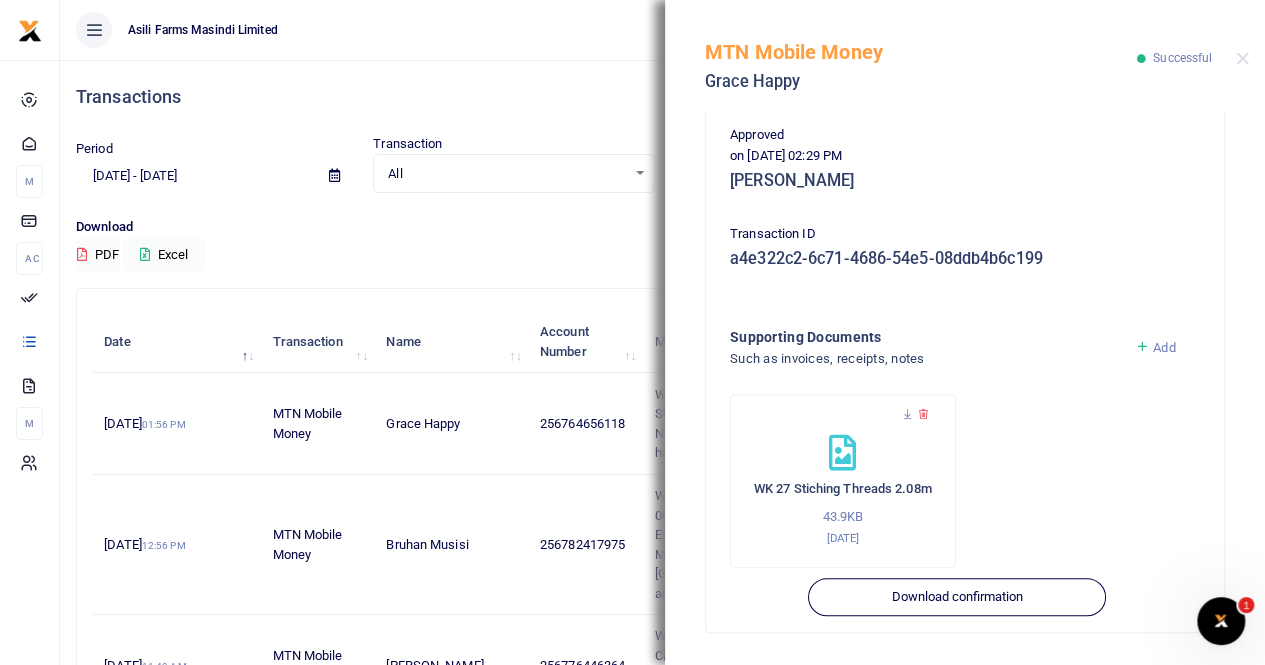 scroll, scrollTop: 501, scrollLeft: 0, axis: vertical 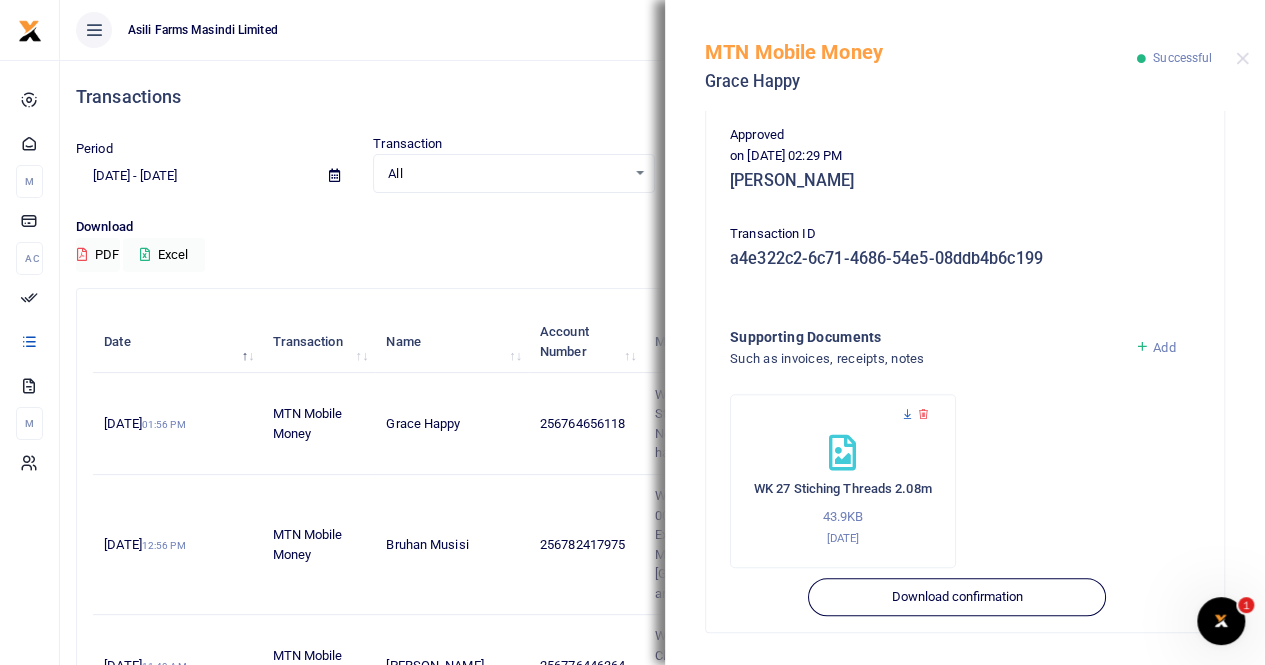 click at bounding box center [907, 414] 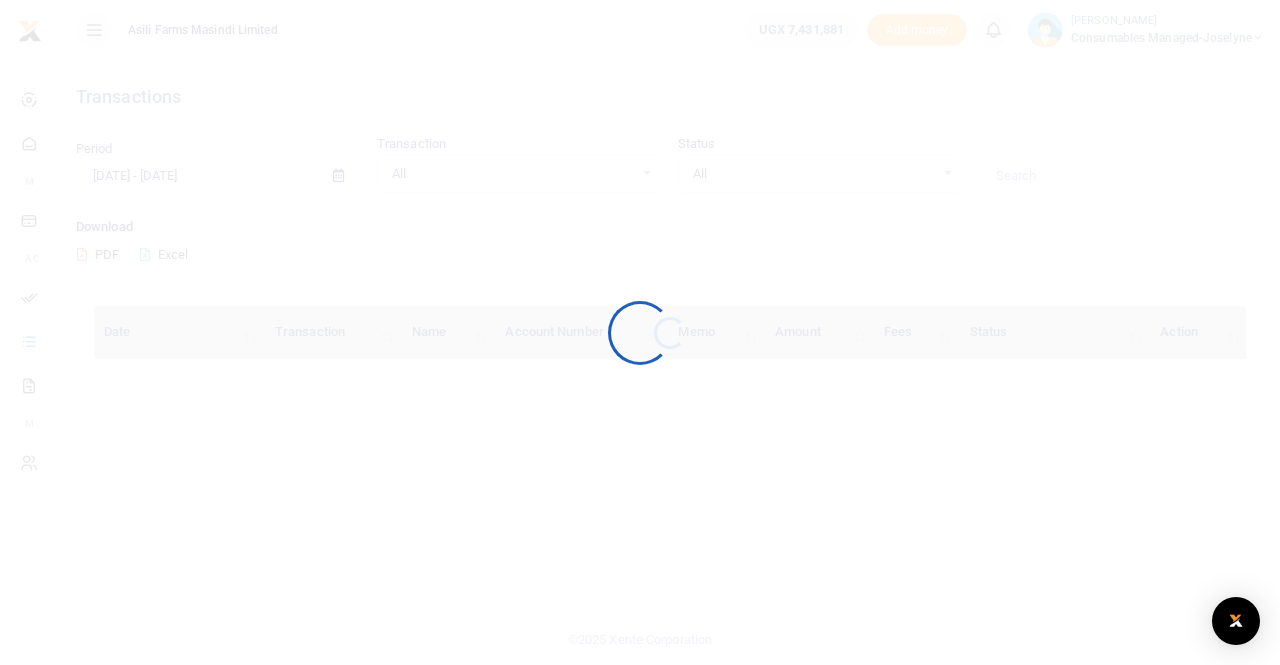 scroll, scrollTop: 0, scrollLeft: 0, axis: both 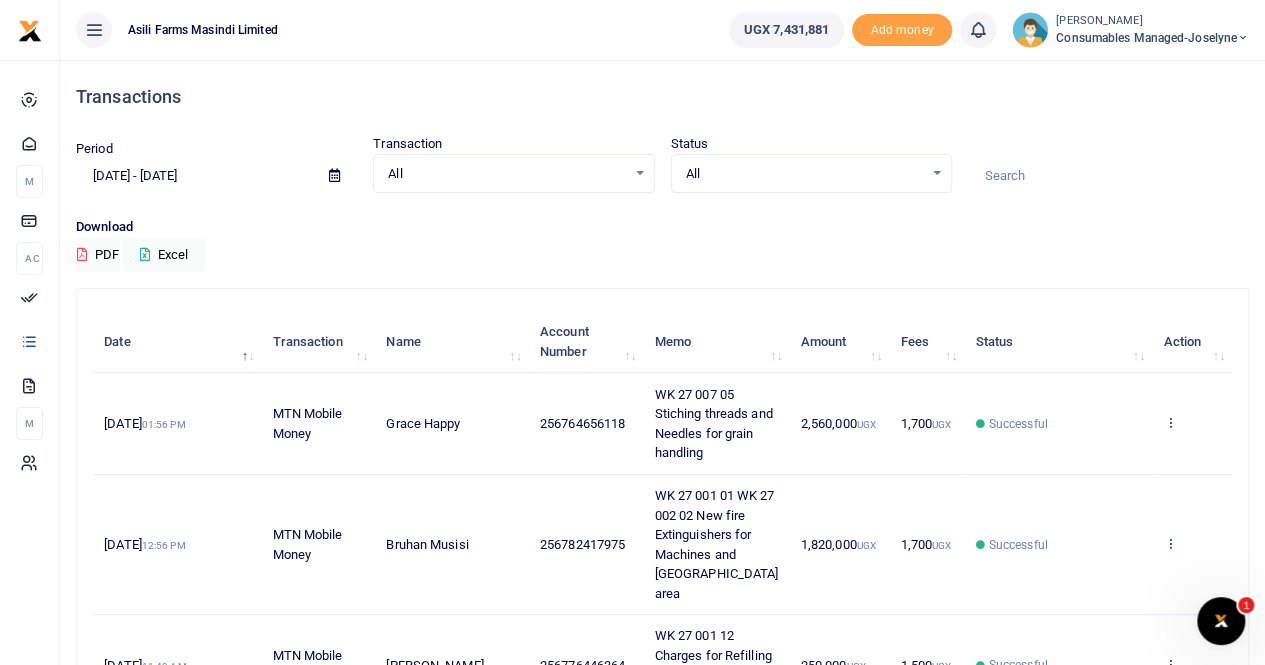 click at bounding box center (1169, 543) 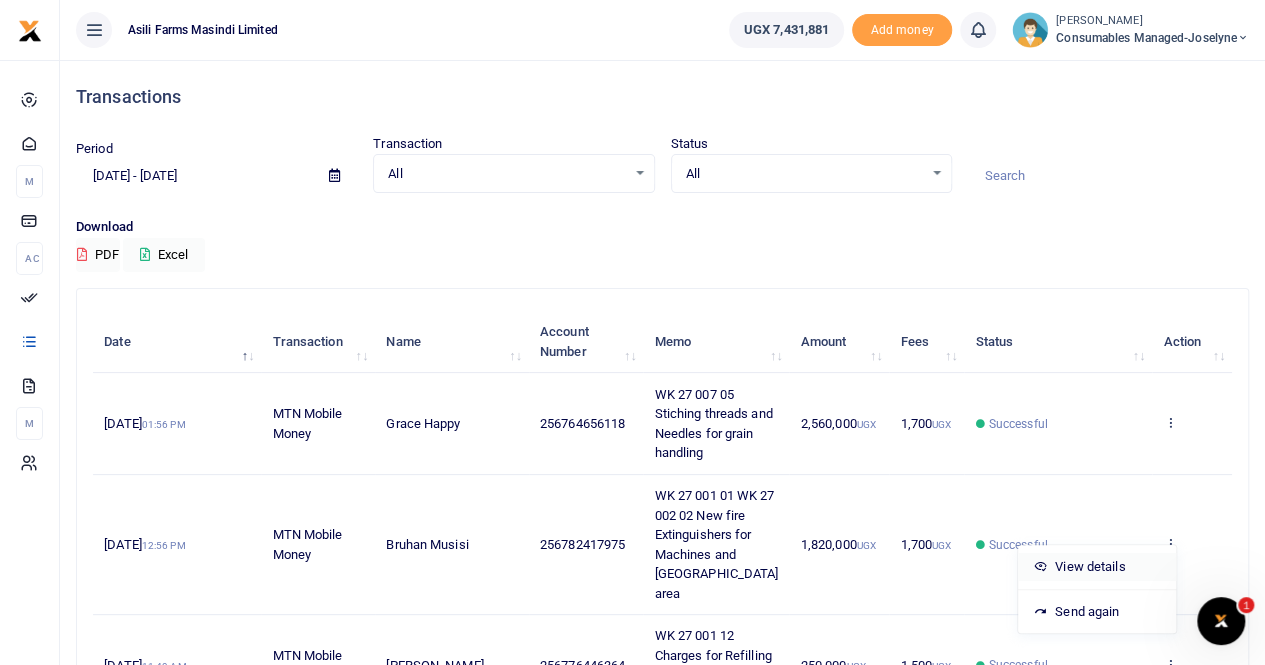click on "View details" at bounding box center (1097, 567) 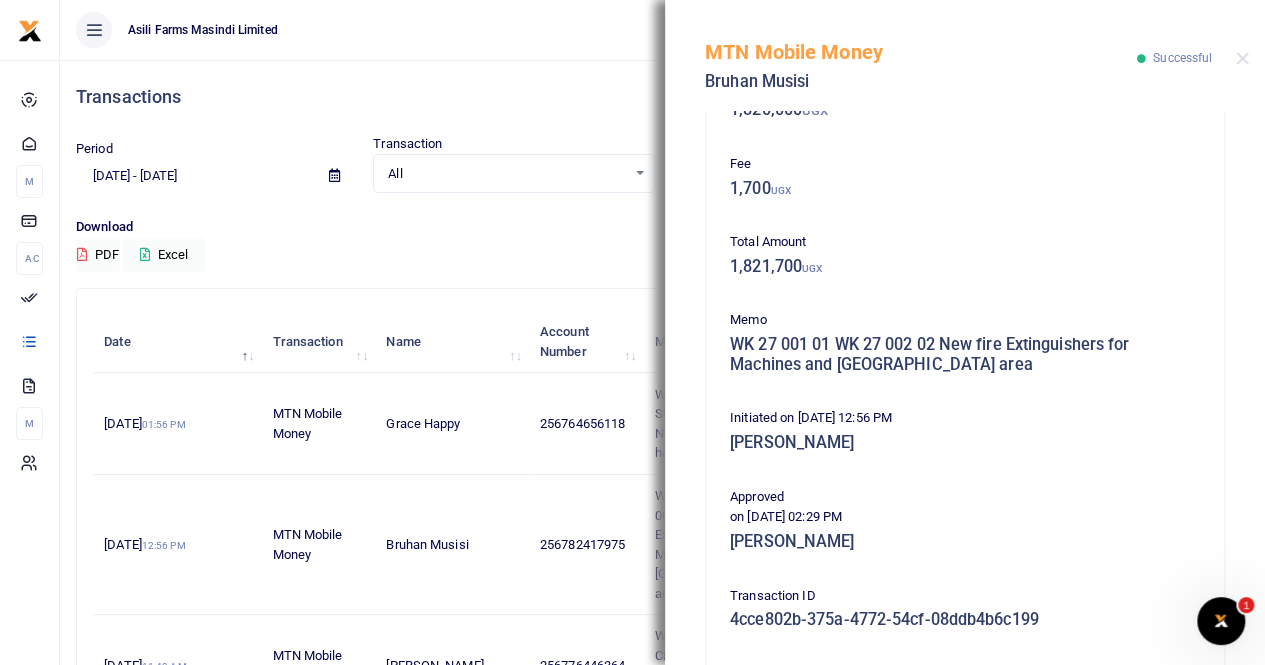scroll, scrollTop: 400, scrollLeft: 0, axis: vertical 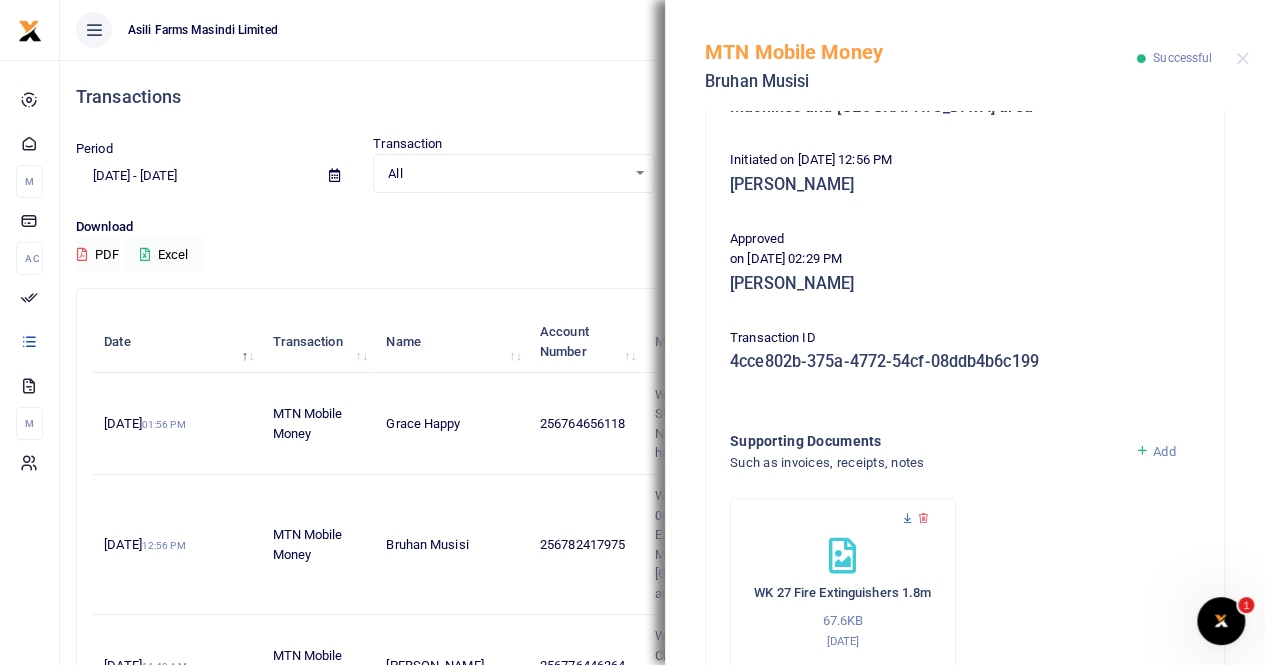 click at bounding box center [907, 518] 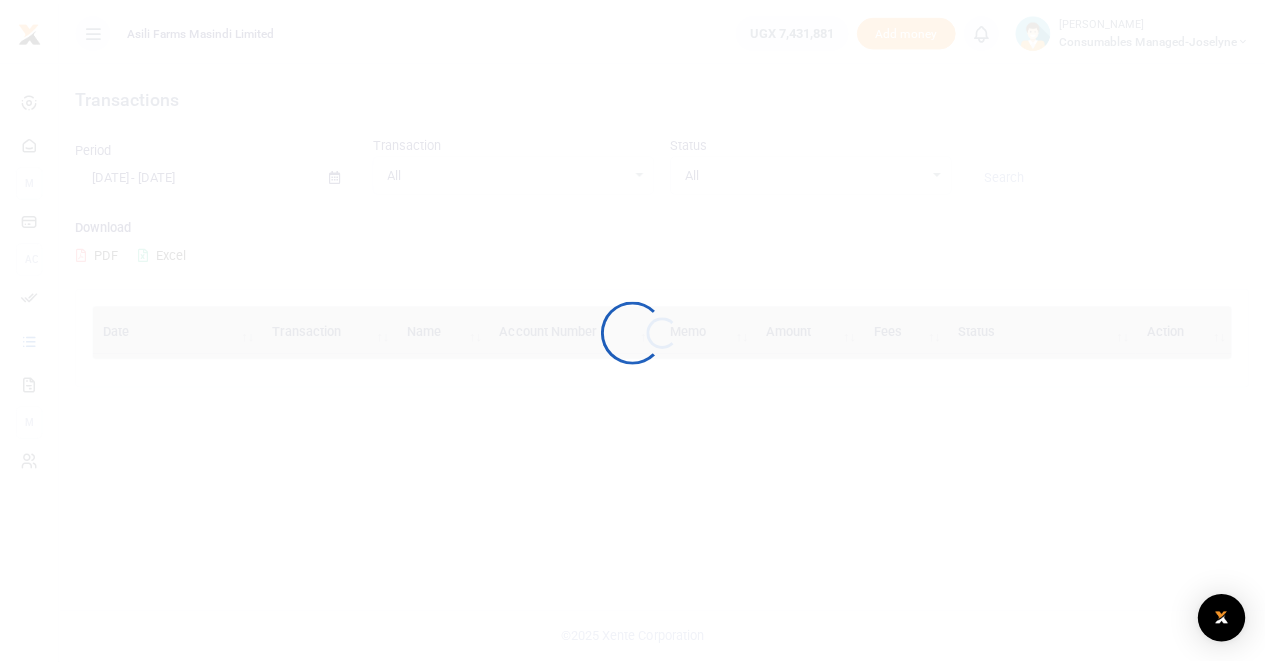 scroll, scrollTop: 0, scrollLeft: 0, axis: both 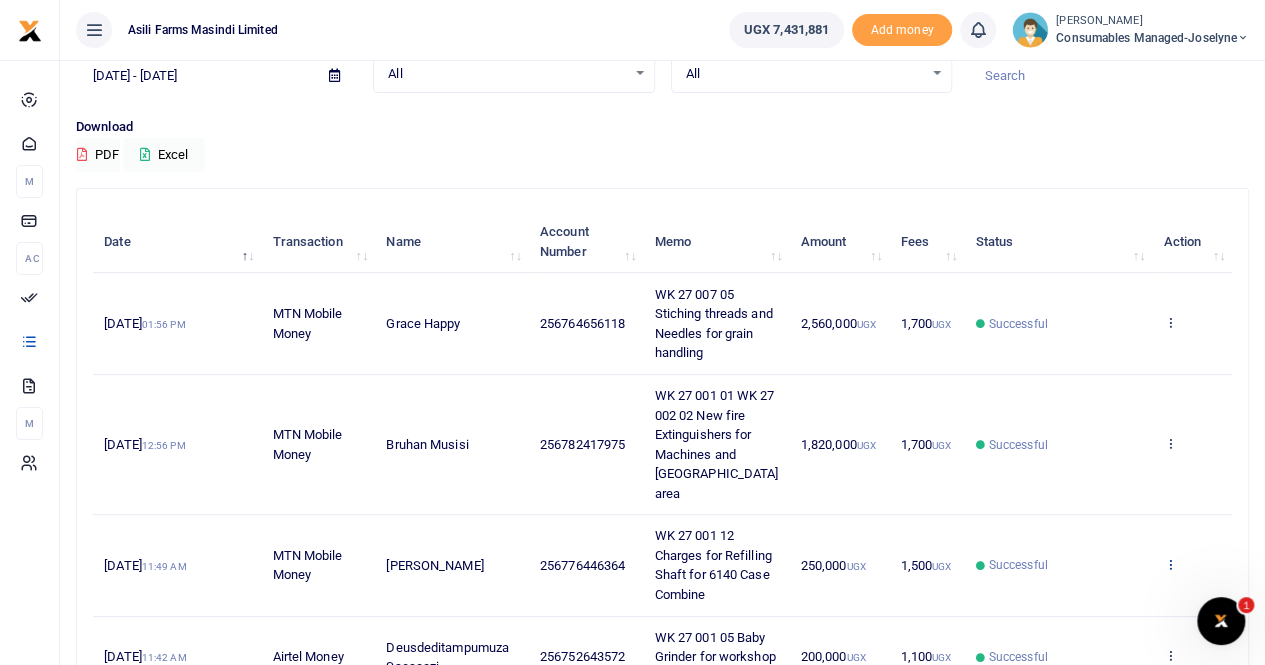 click at bounding box center (1169, 564) 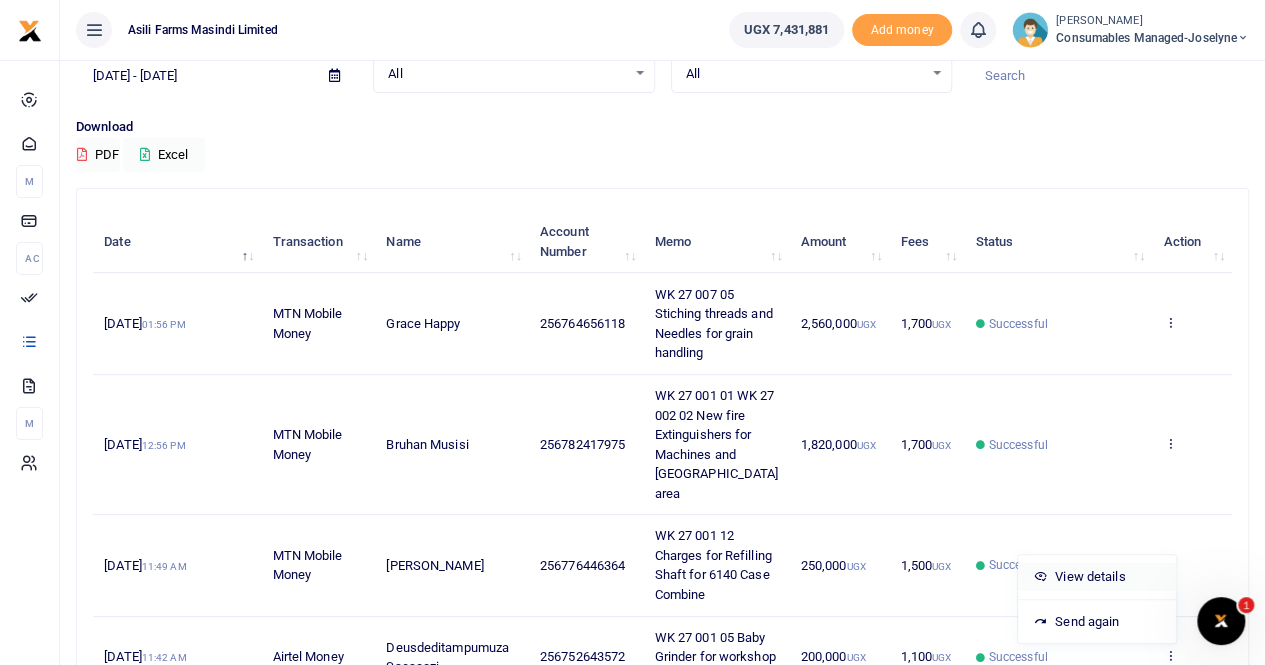 click on "View details" at bounding box center (1097, 577) 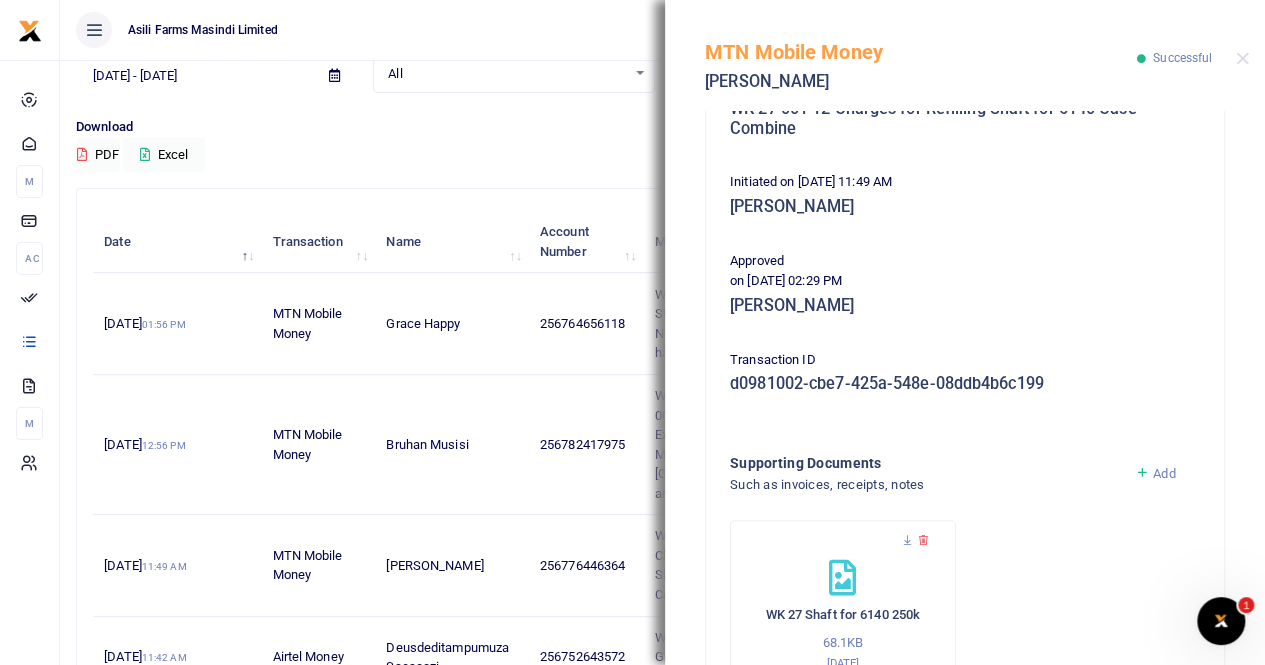 scroll, scrollTop: 500, scrollLeft: 0, axis: vertical 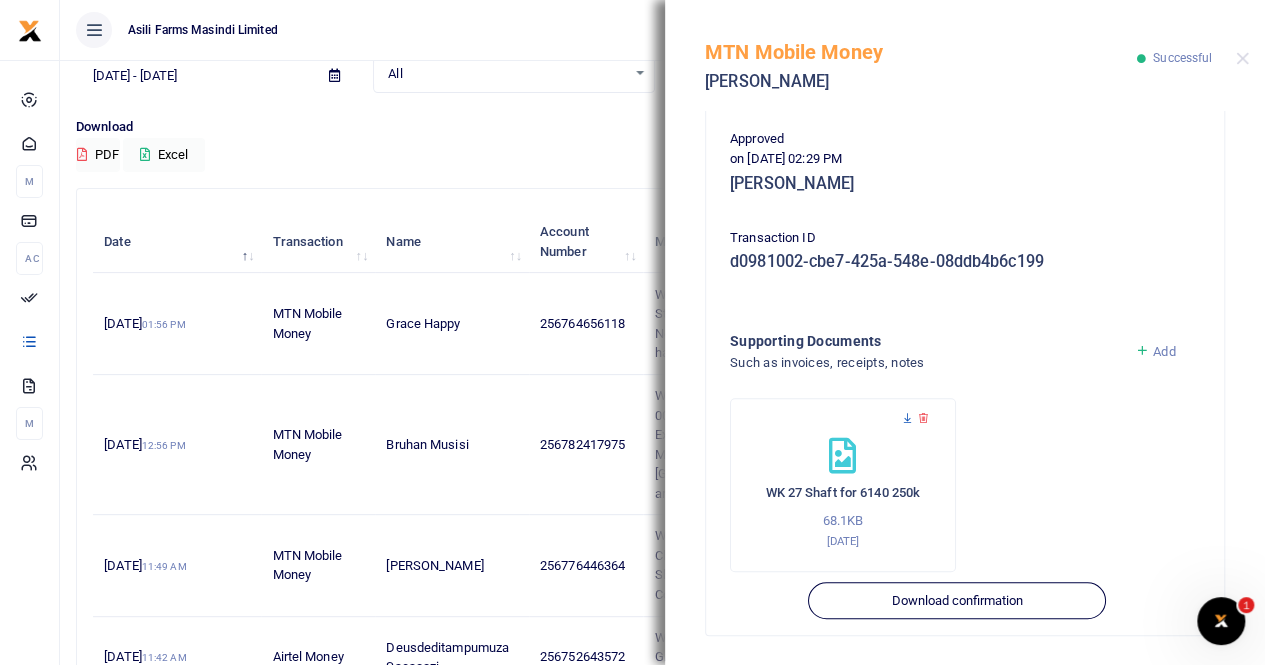 click at bounding box center (907, 418) 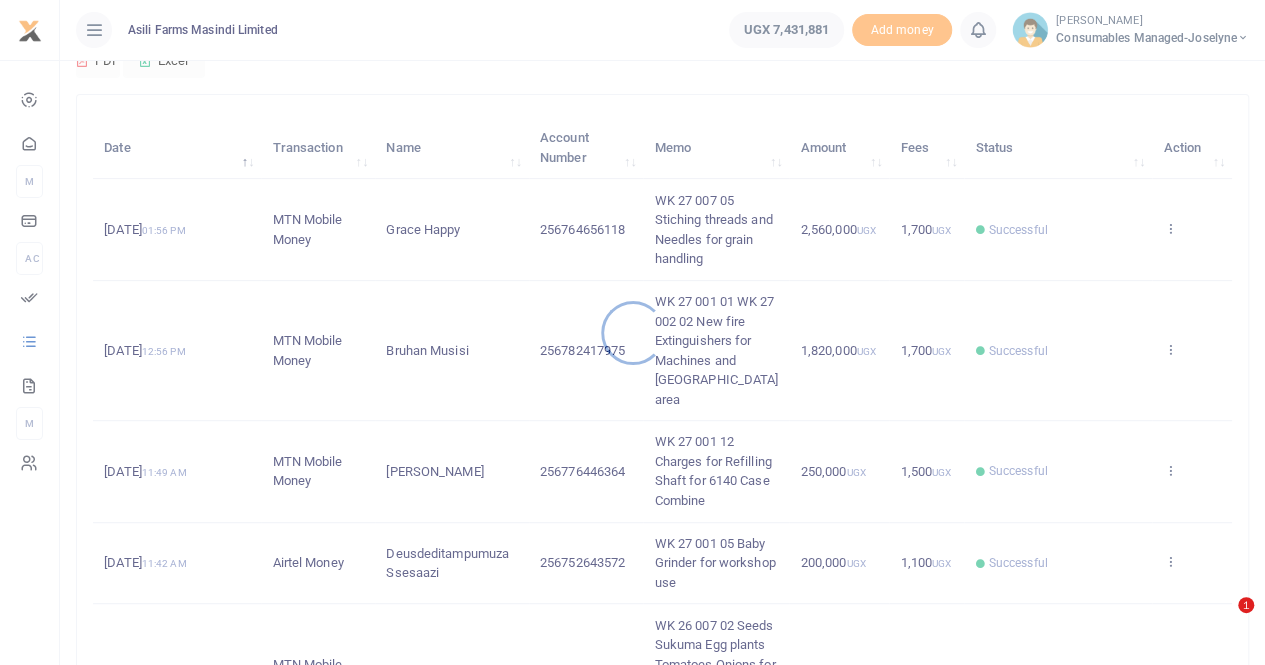 scroll, scrollTop: 200, scrollLeft: 0, axis: vertical 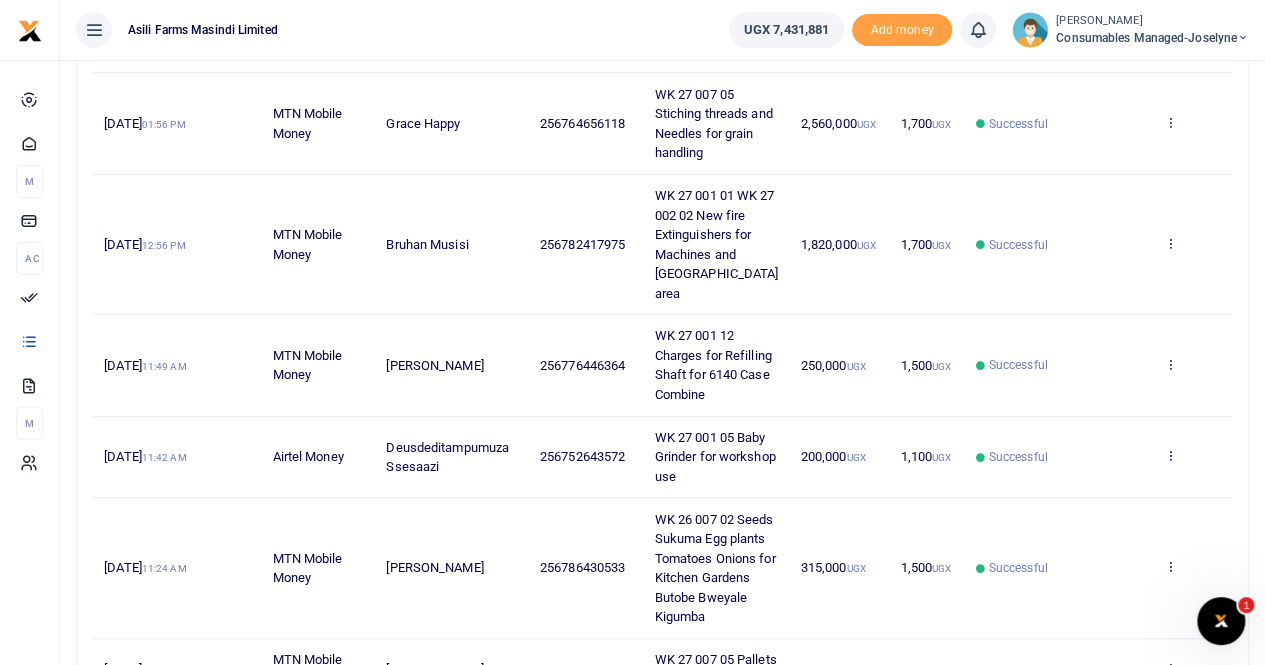 click at bounding box center (1169, 455) 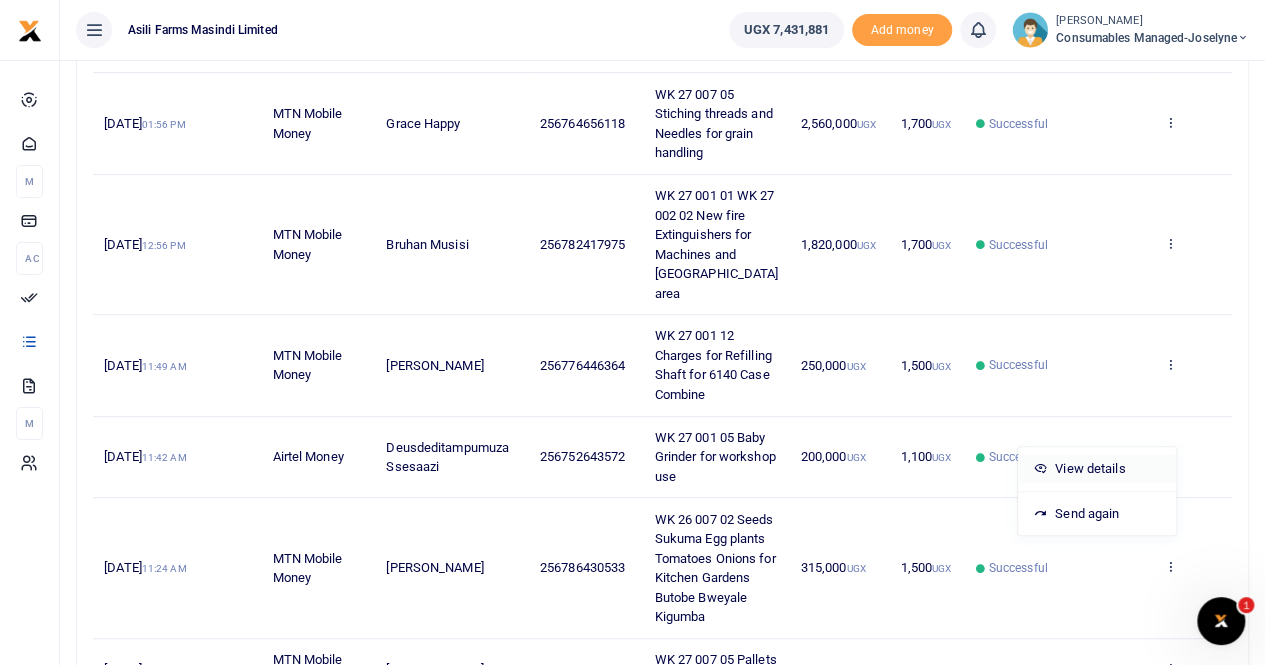 click on "View details" at bounding box center [1097, 469] 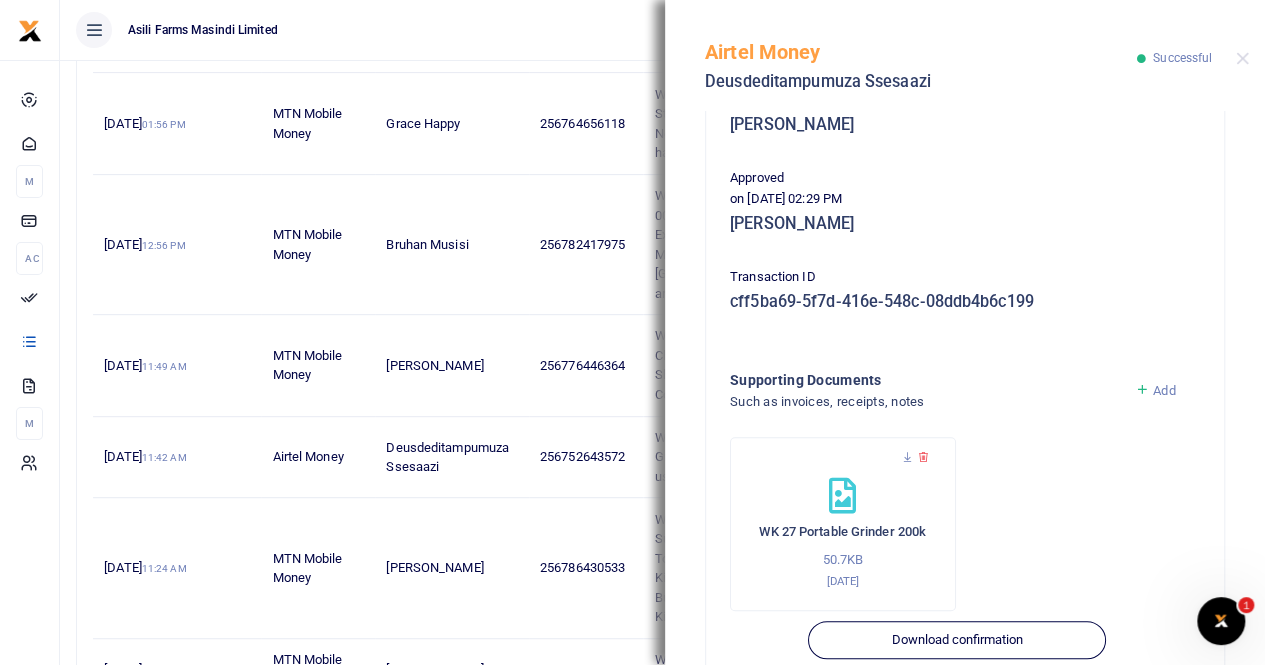 scroll, scrollTop: 482, scrollLeft: 0, axis: vertical 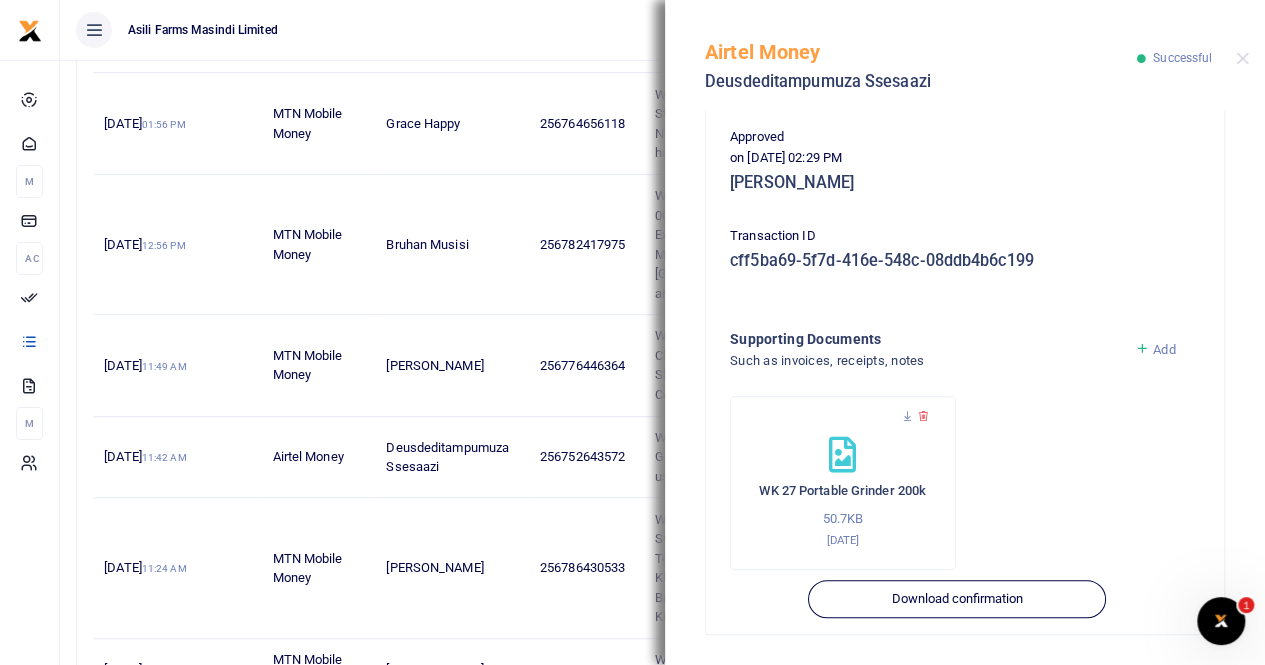 click on "WK 27 Portable Grinder 200k
50.7KB
1st Jul 2025" at bounding box center (843, 483) 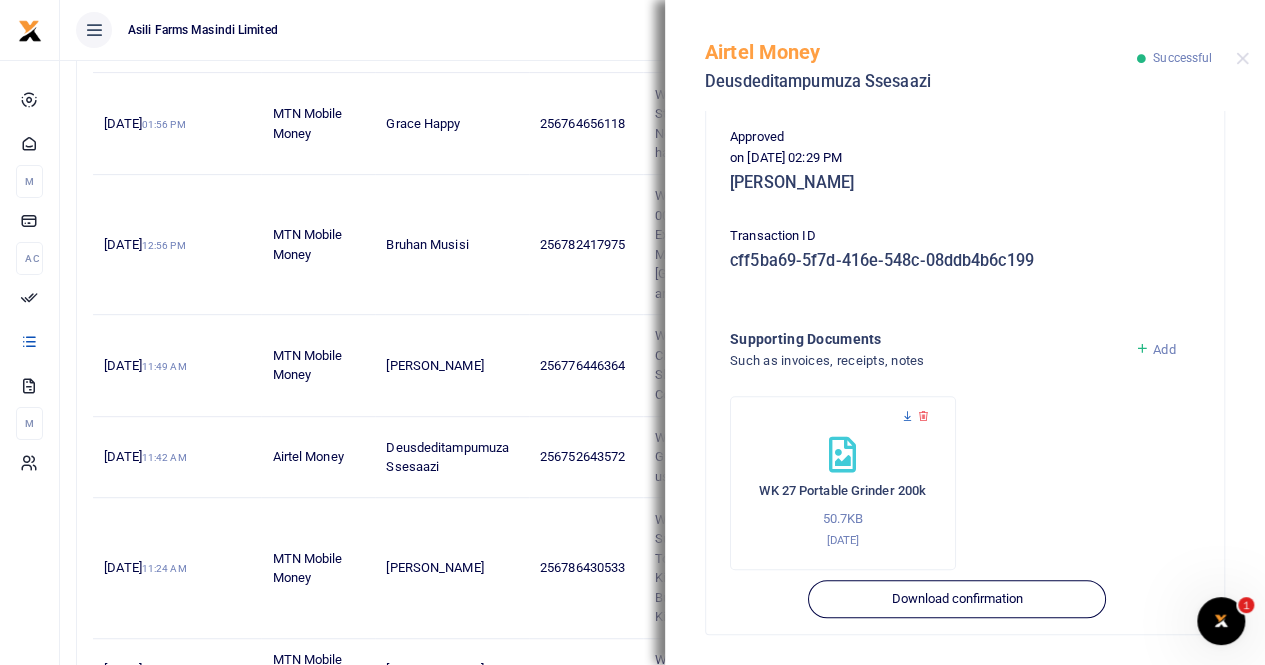click at bounding box center [907, 416] 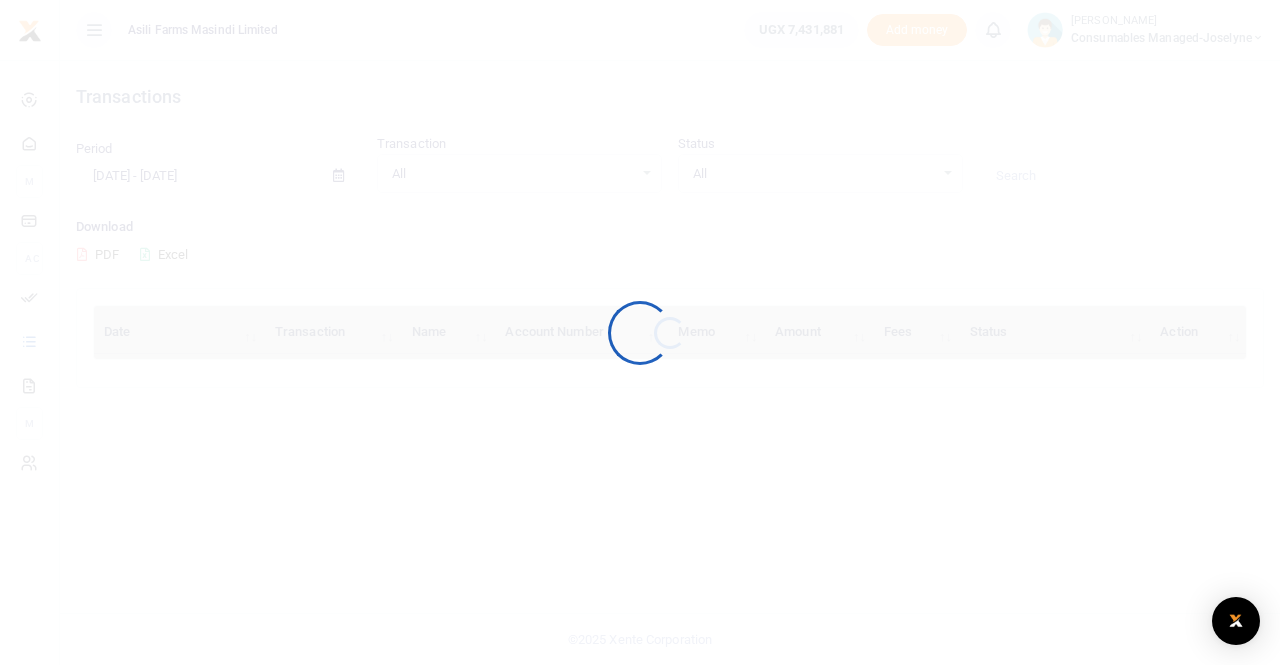 scroll, scrollTop: 0, scrollLeft: 0, axis: both 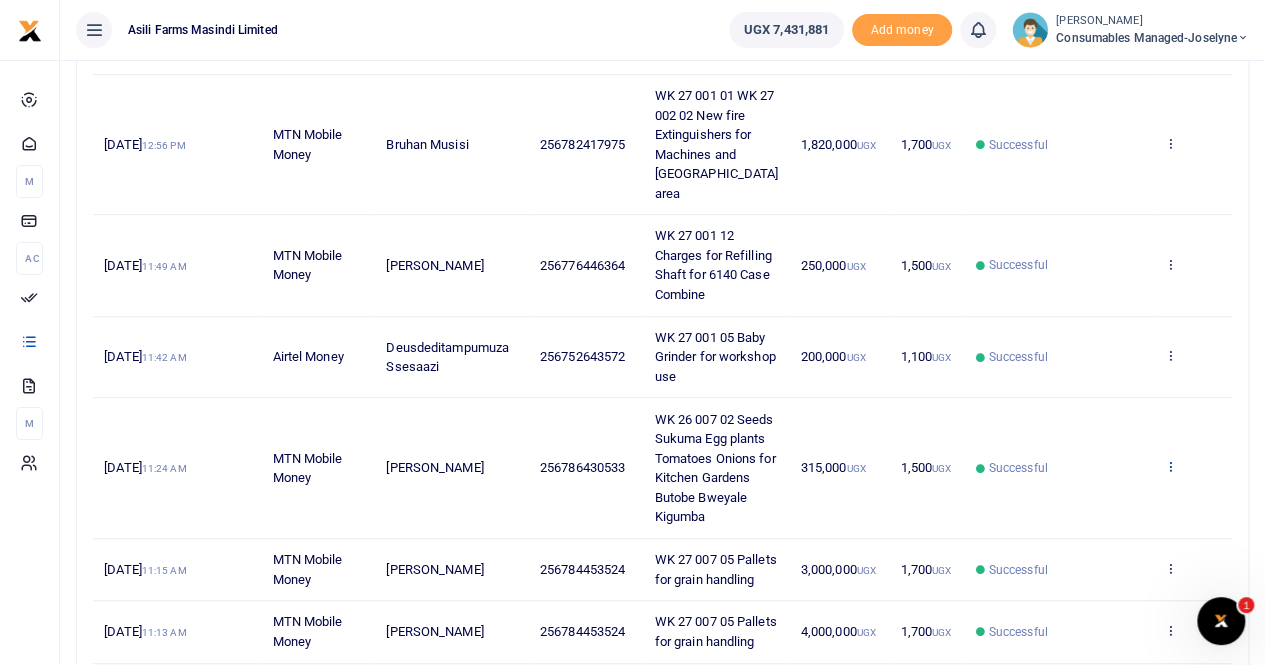click at bounding box center [1169, 466] 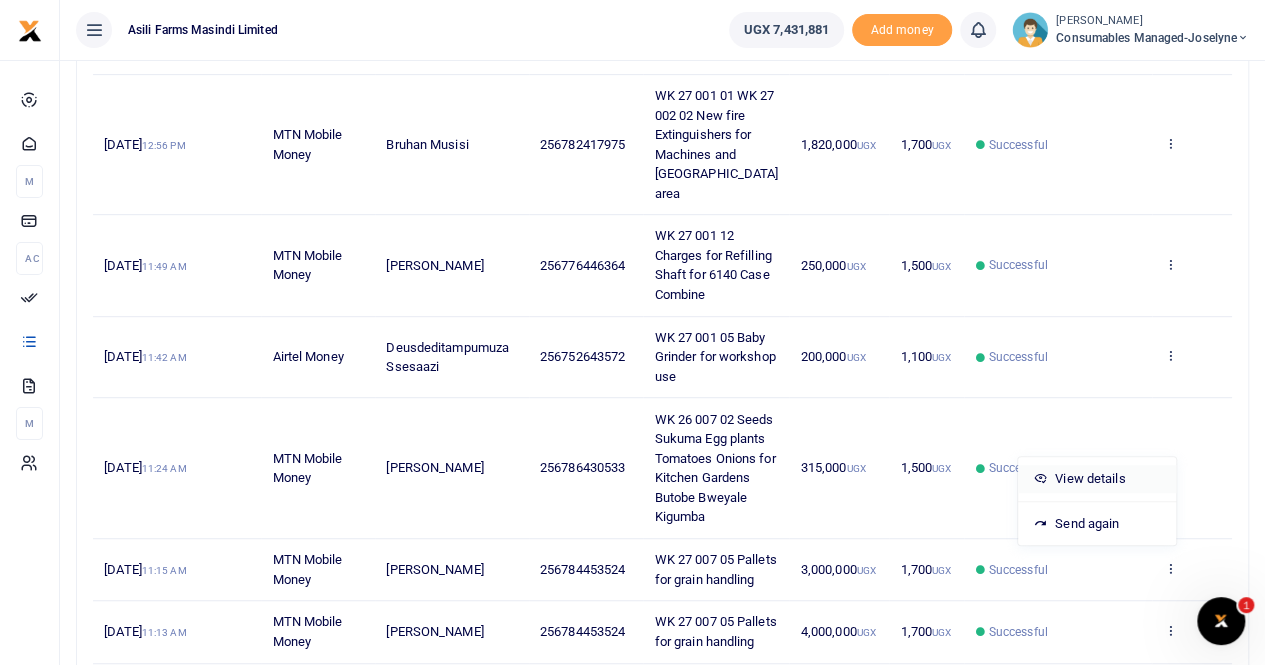 click on "View details" at bounding box center [1097, 479] 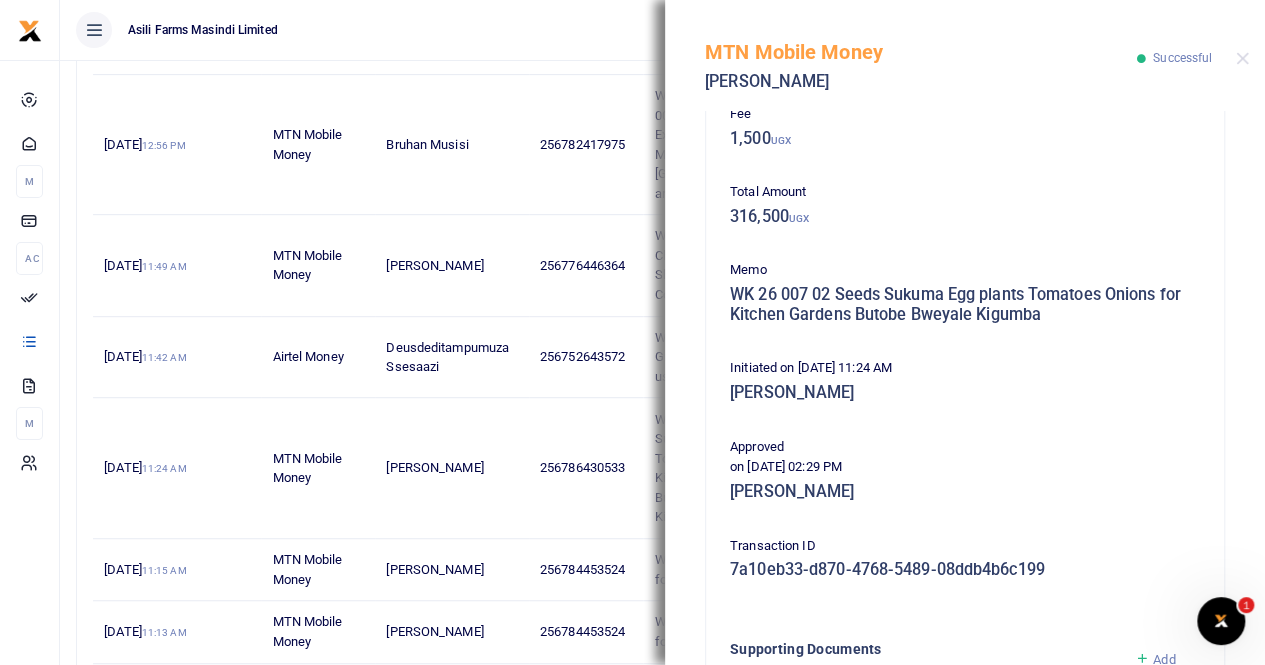 scroll, scrollTop: 500, scrollLeft: 0, axis: vertical 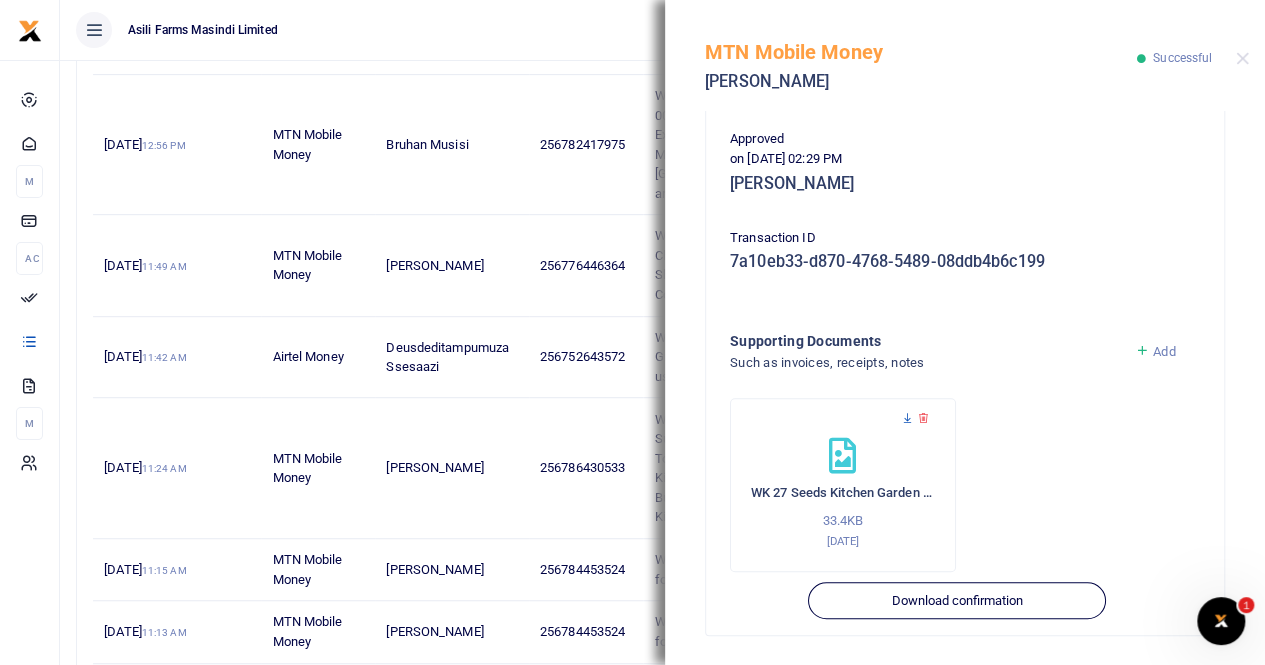 click at bounding box center [907, 418] 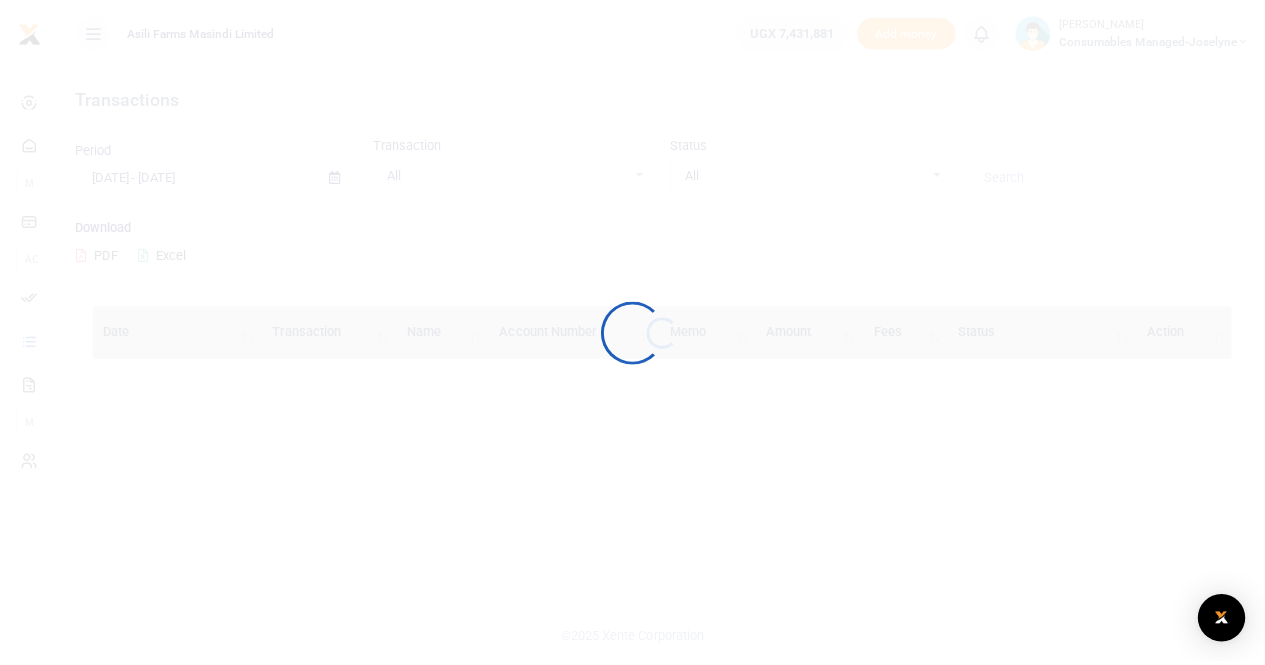 scroll, scrollTop: 0, scrollLeft: 0, axis: both 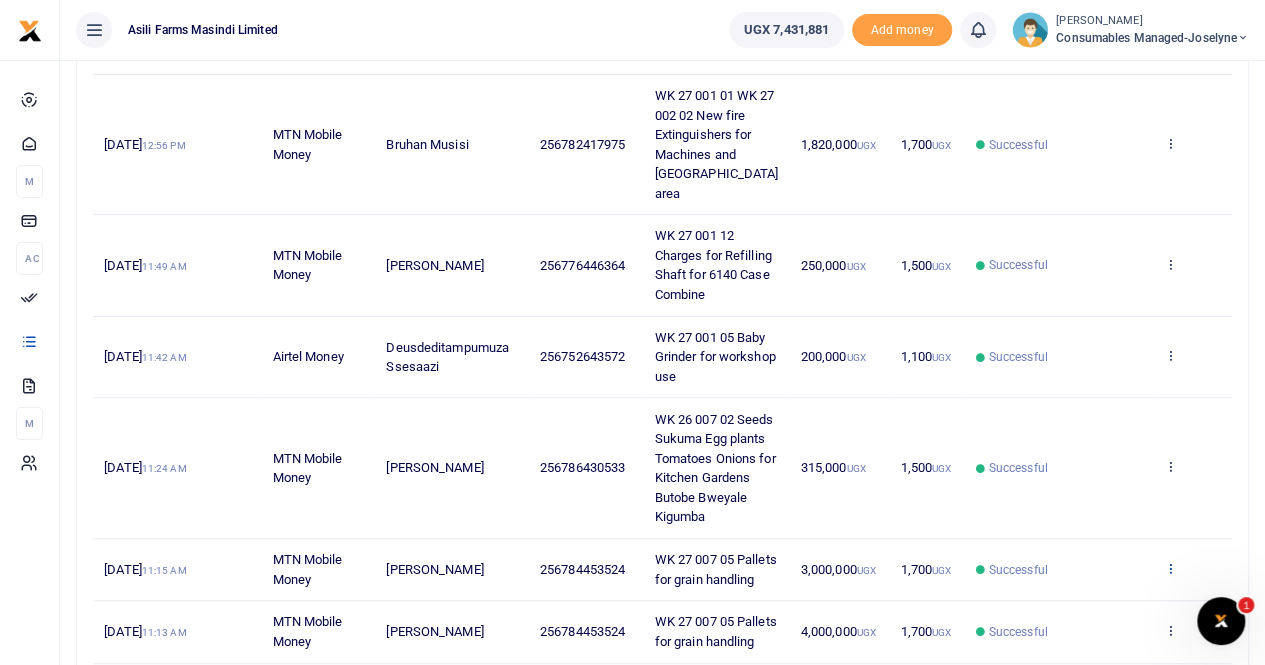 click at bounding box center [1169, 568] 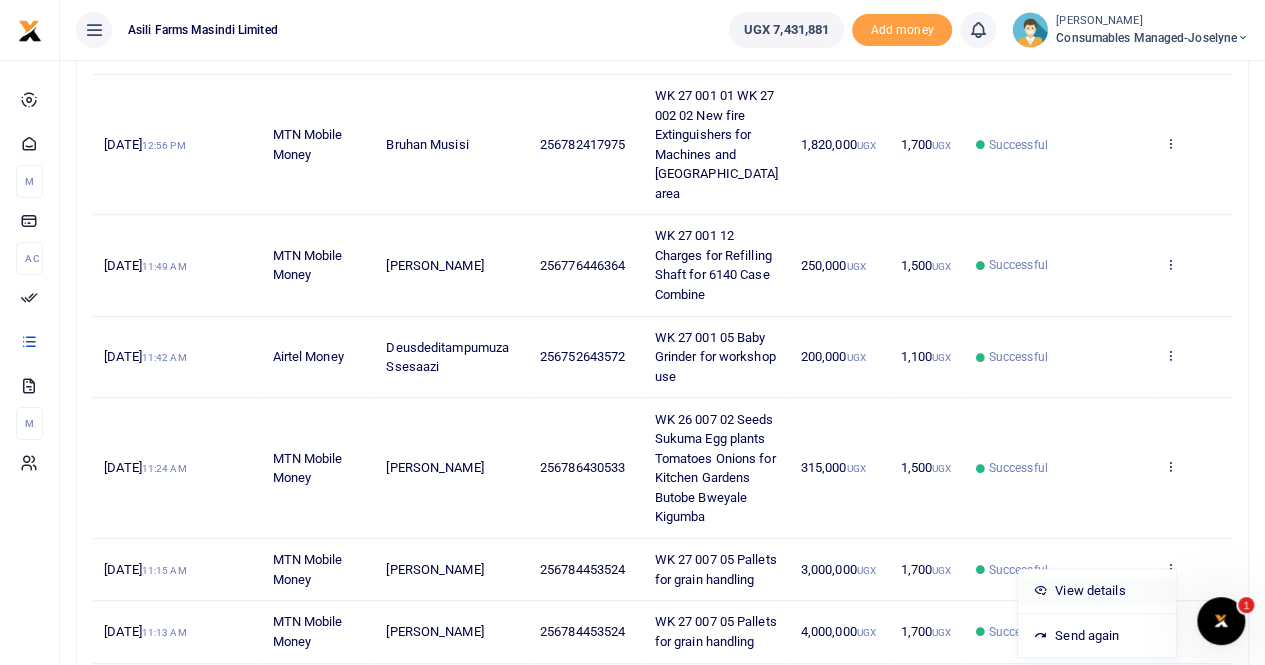 click on "View details" at bounding box center [1097, 591] 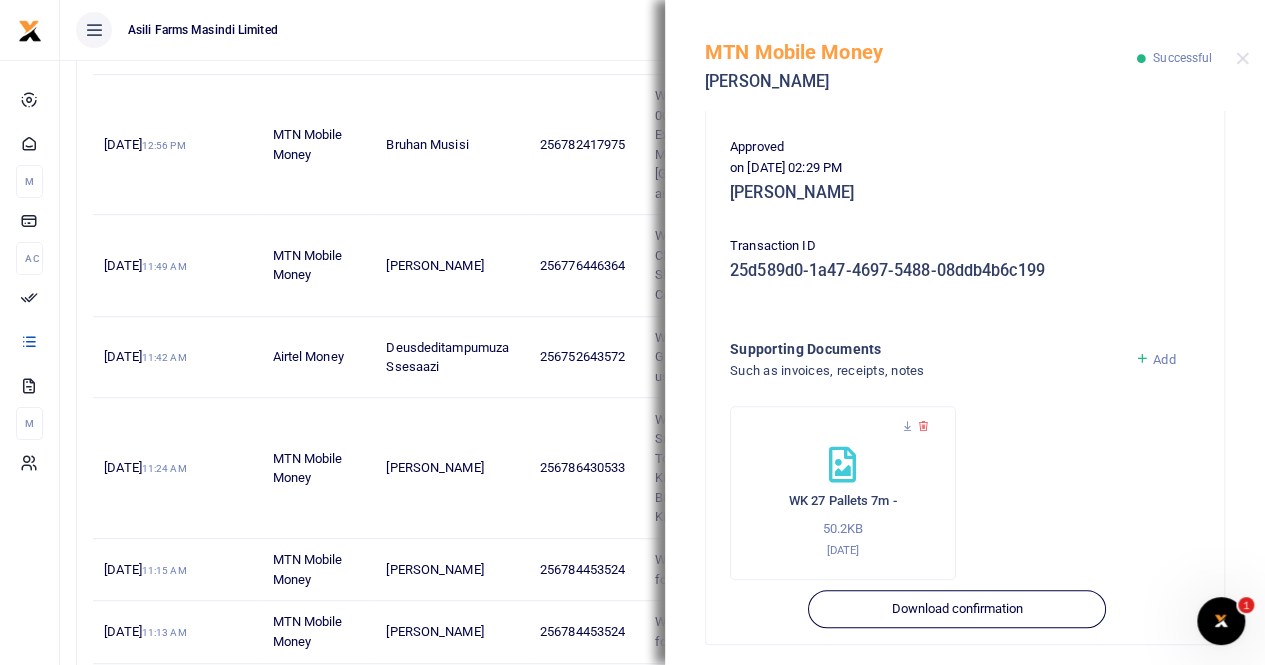 scroll, scrollTop: 482, scrollLeft: 0, axis: vertical 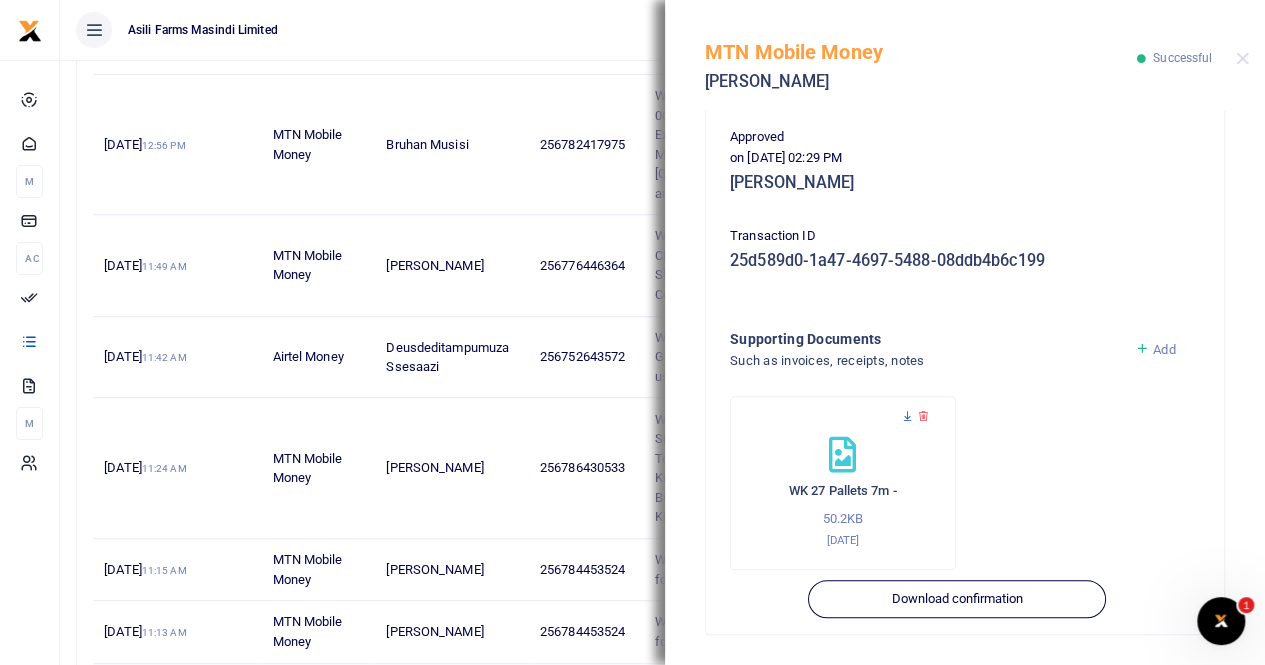click at bounding box center [907, 416] 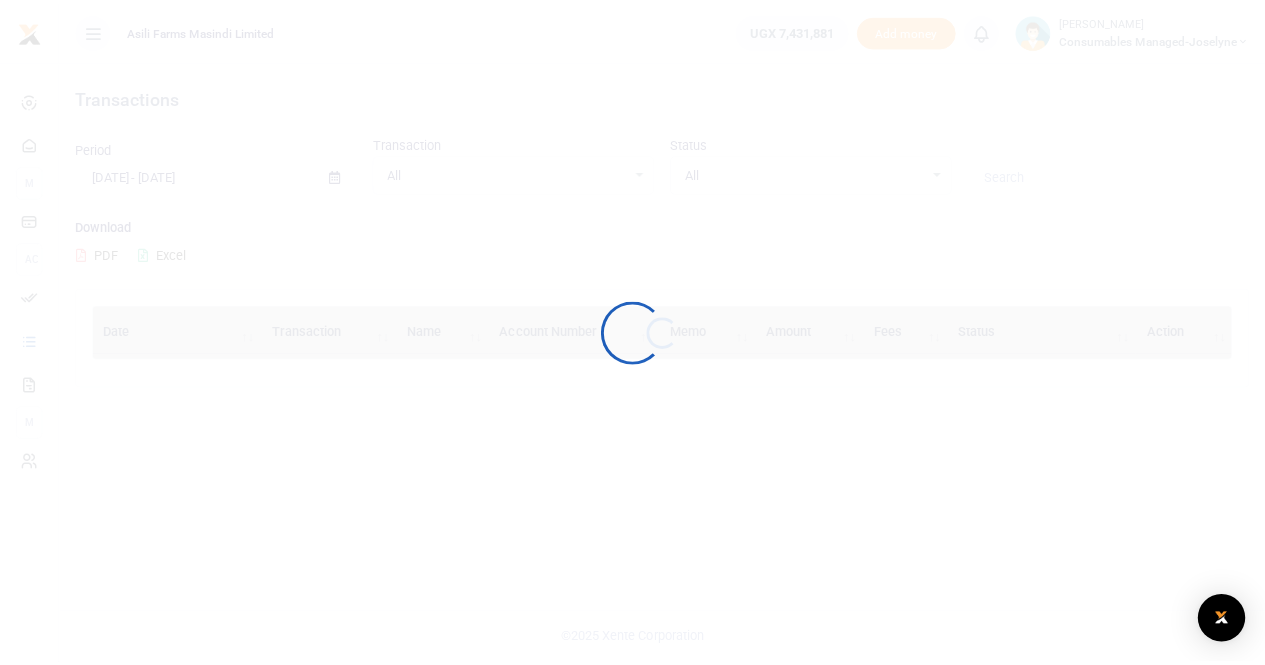 scroll, scrollTop: 0, scrollLeft: 0, axis: both 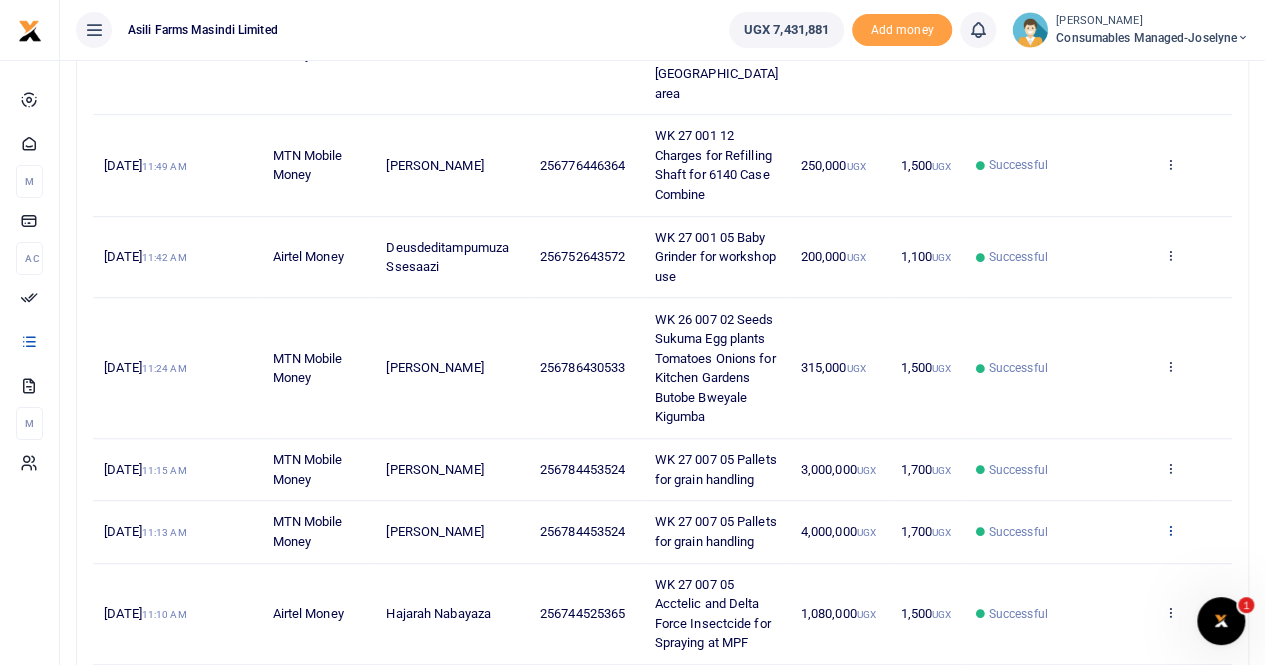 click at bounding box center [1169, 530] 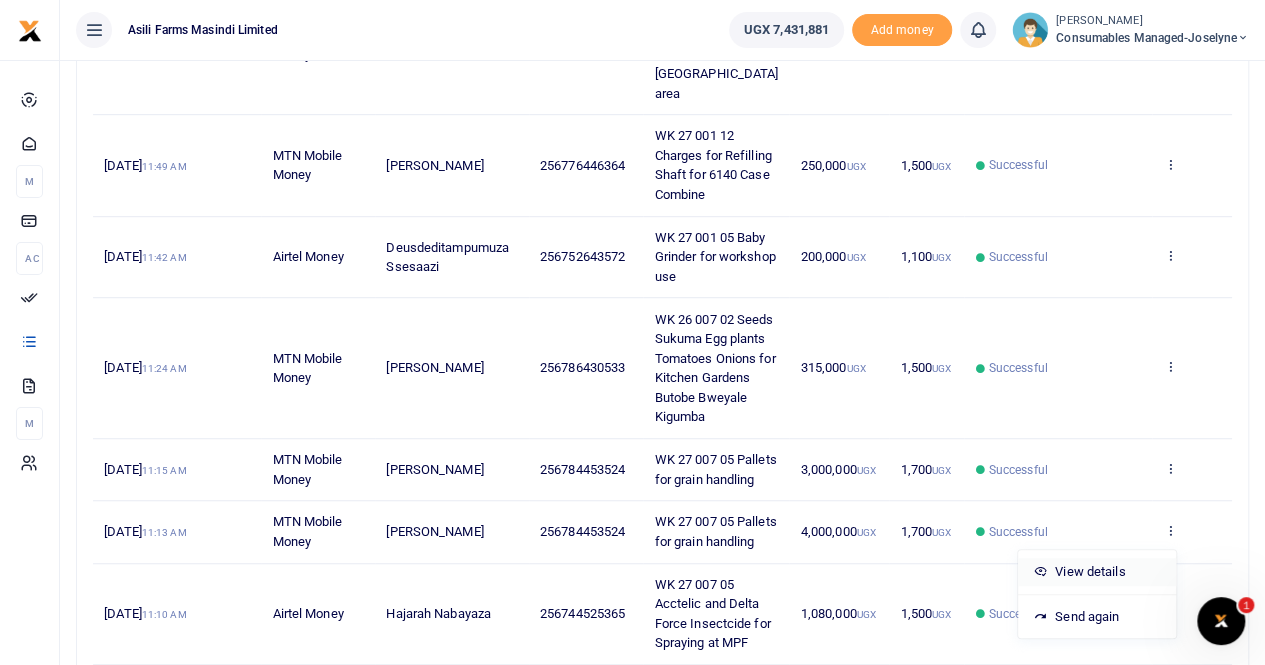 click on "View details" at bounding box center [1097, 572] 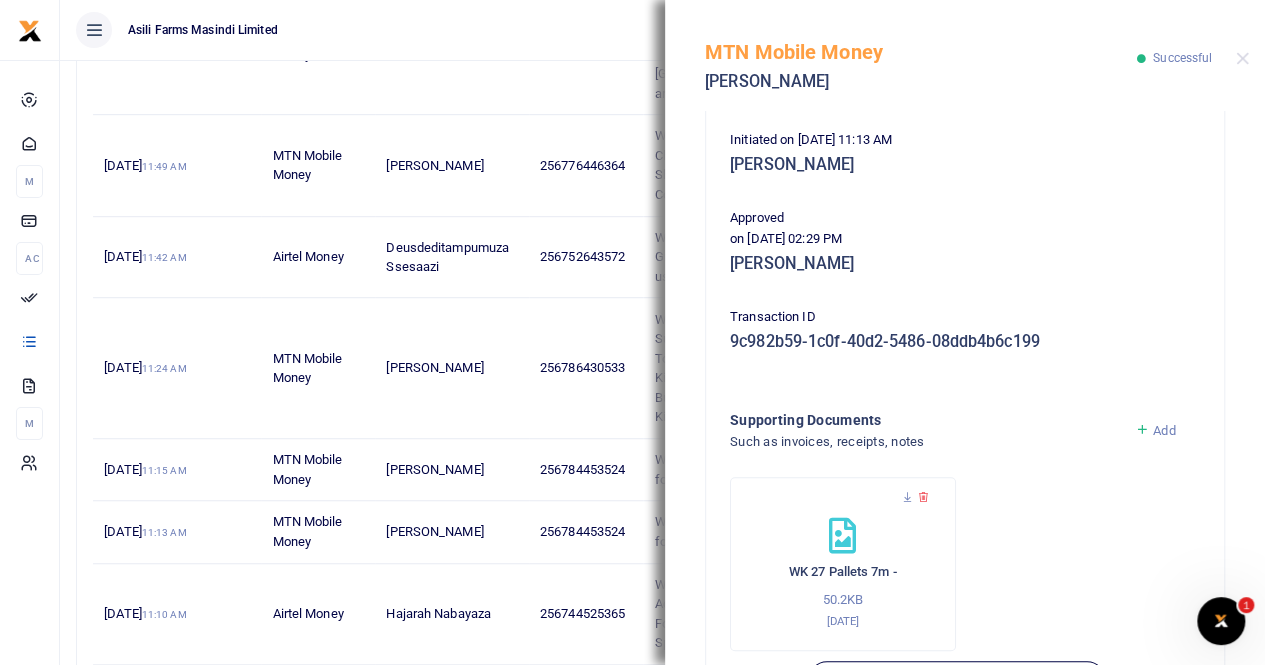 scroll, scrollTop: 482, scrollLeft: 0, axis: vertical 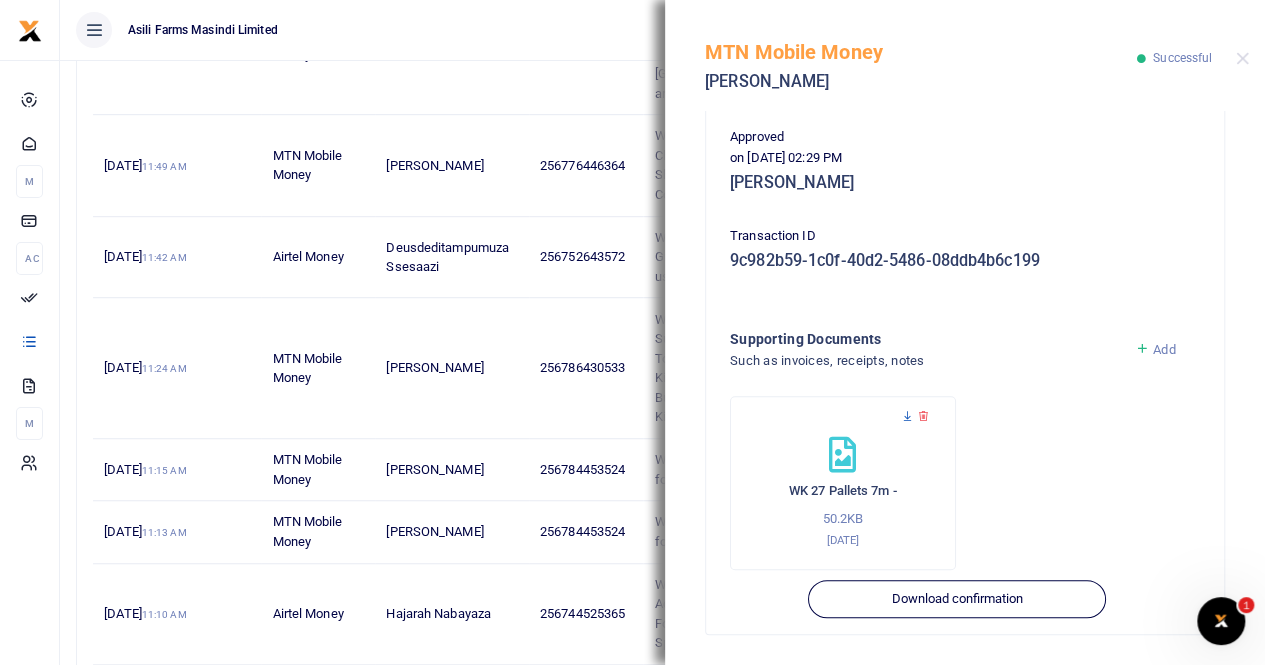 click at bounding box center [907, 416] 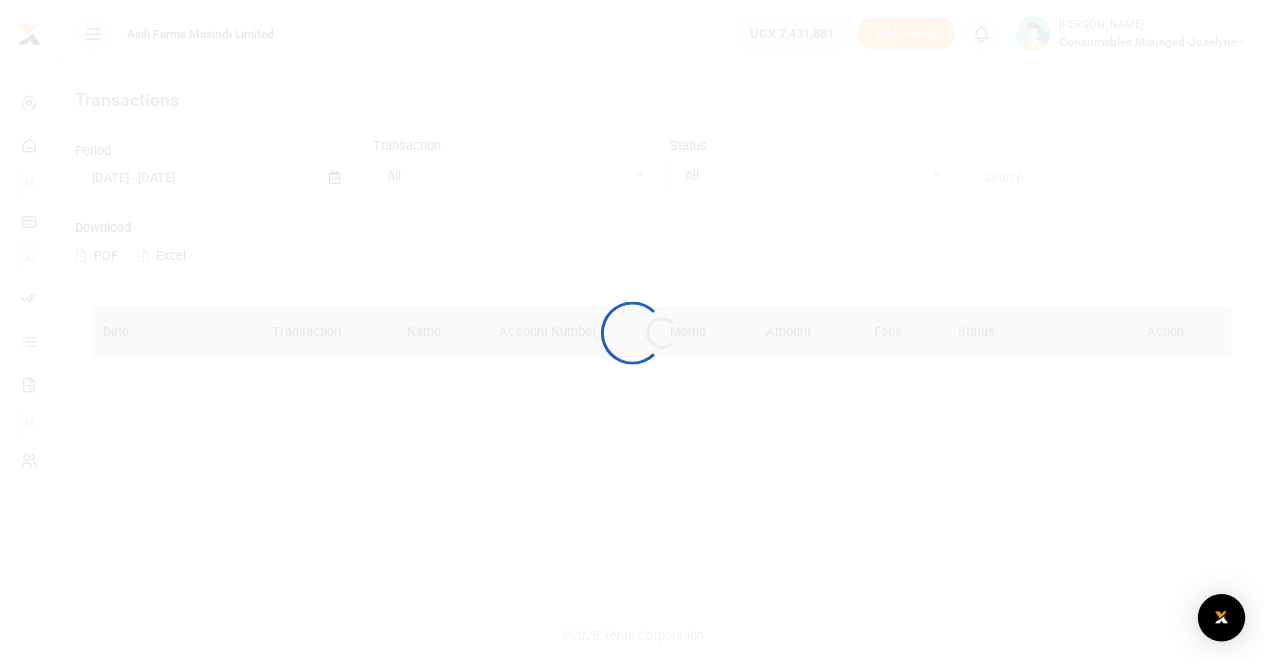 scroll, scrollTop: 0, scrollLeft: 0, axis: both 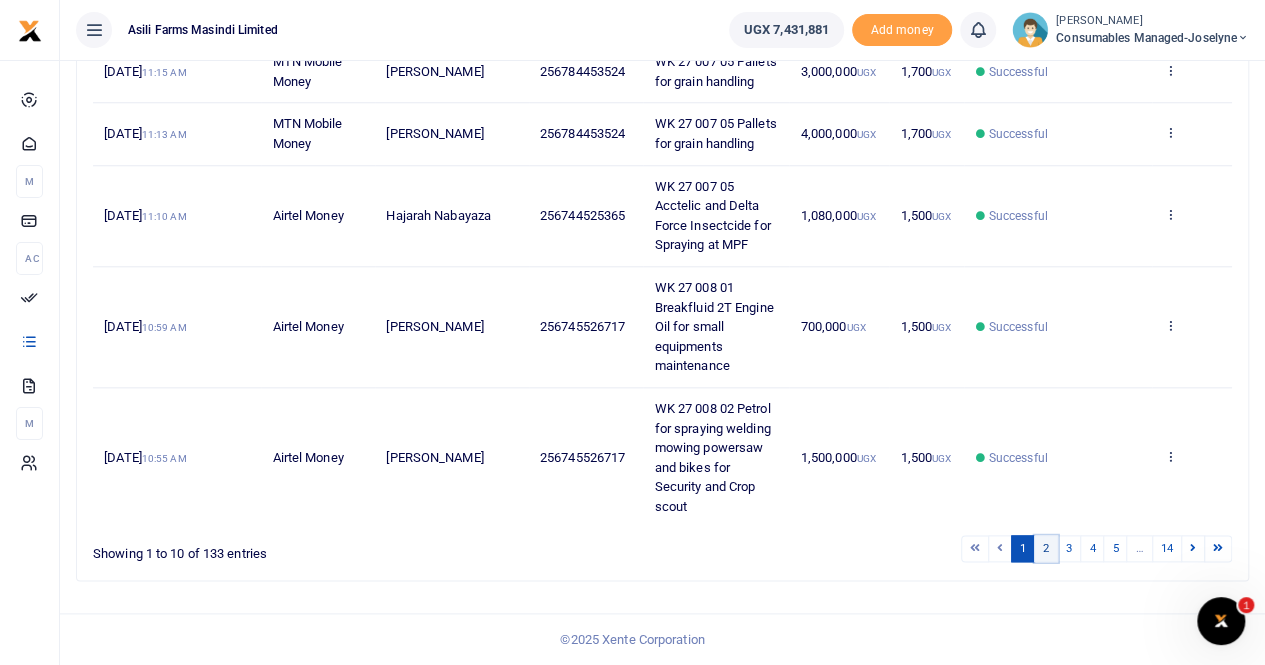 click on "2" at bounding box center [1046, 548] 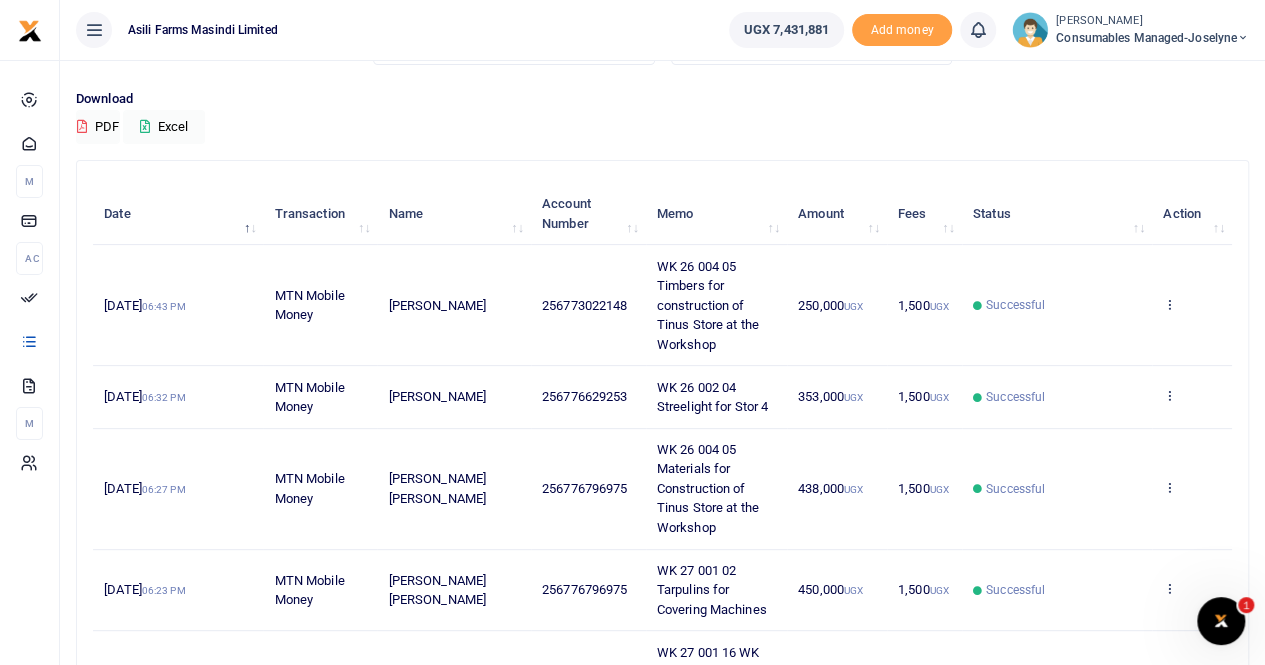 scroll, scrollTop: 0, scrollLeft: 0, axis: both 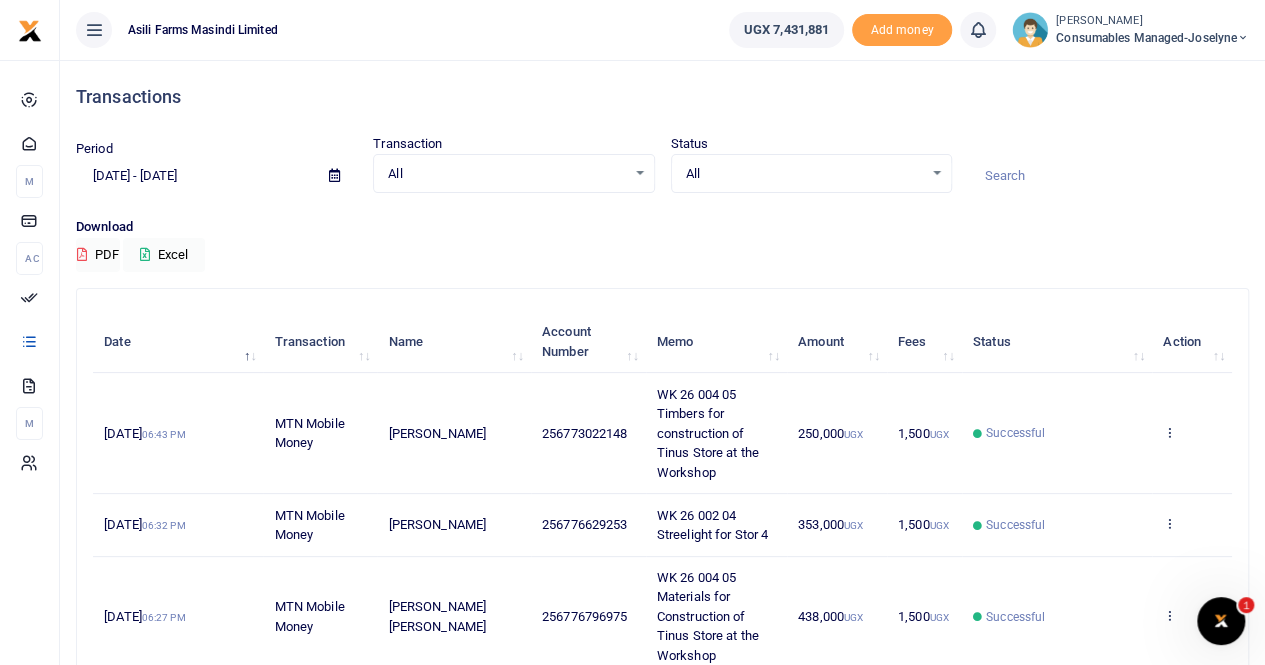 click at bounding box center (1169, 432) 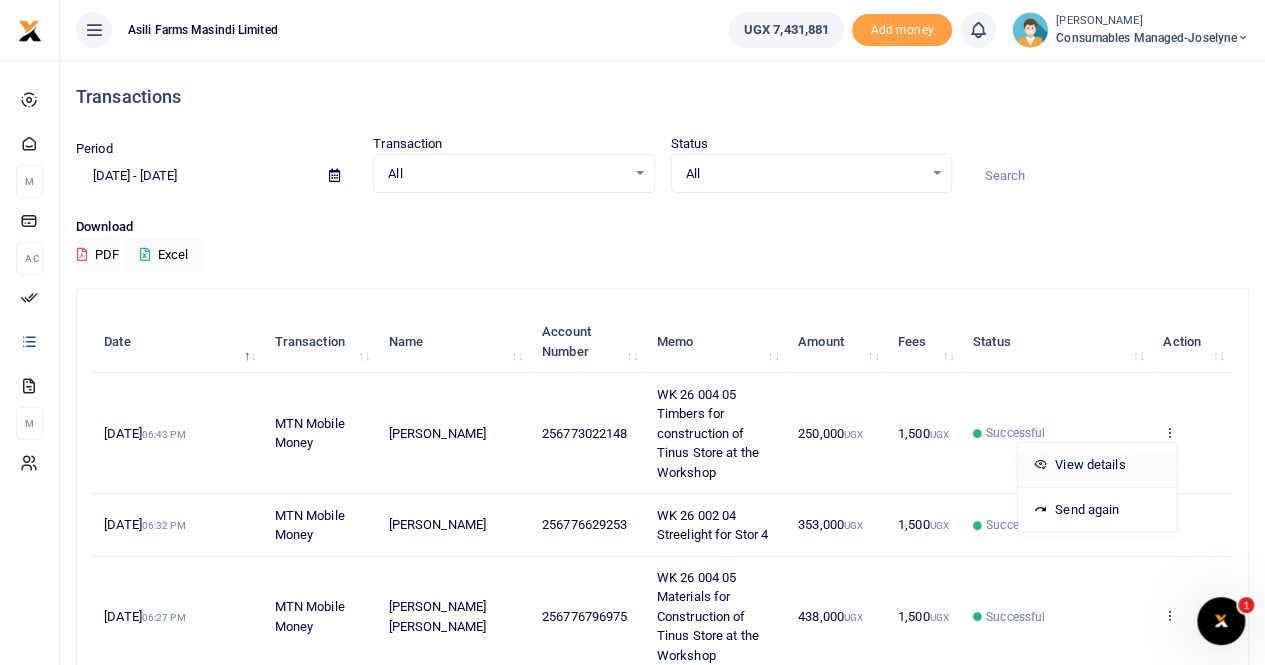 click on "View details" at bounding box center (1097, 465) 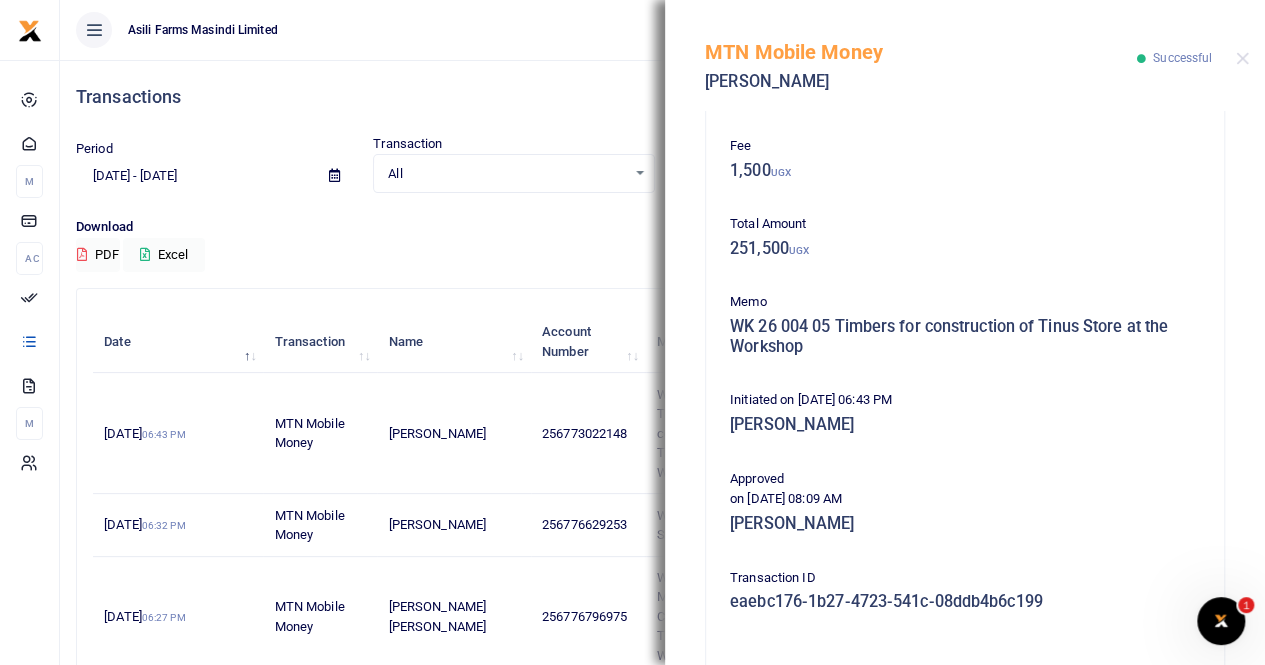 scroll, scrollTop: 416, scrollLeft: 0, axis: vertical 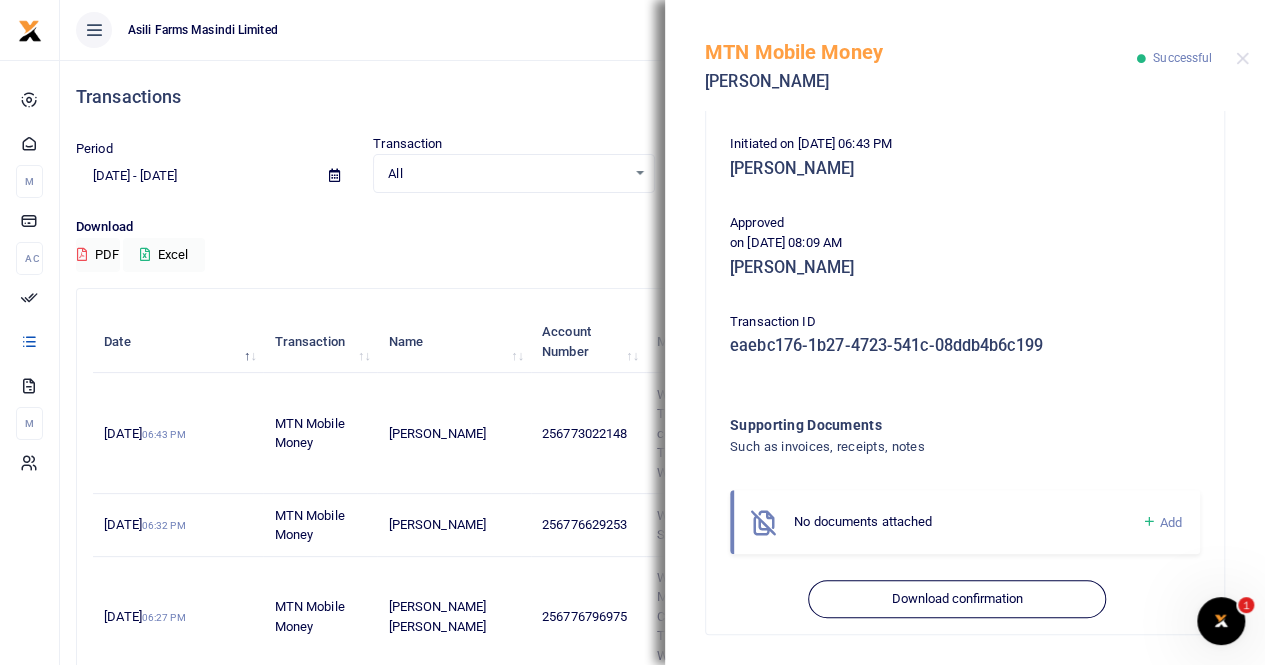 click on "Asili Farms Masindi Limited" at bounding box center (386, 30) 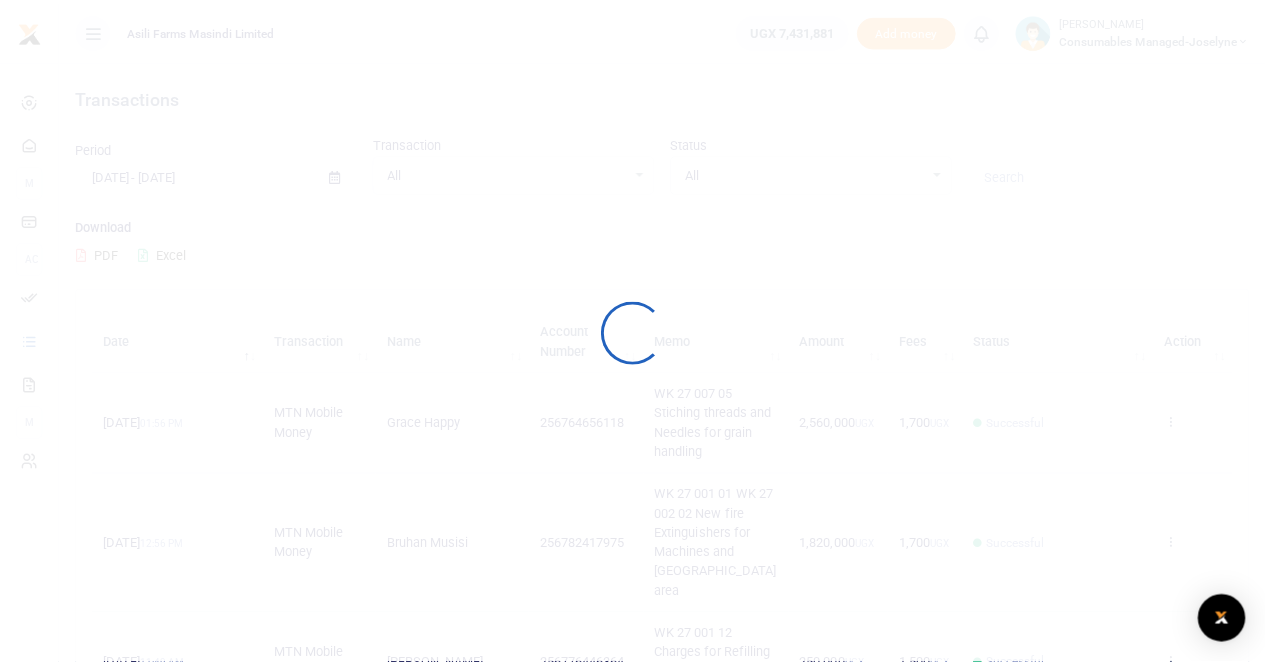 scroll, scrollTop: 0, scrollLeft: 0, axis: both 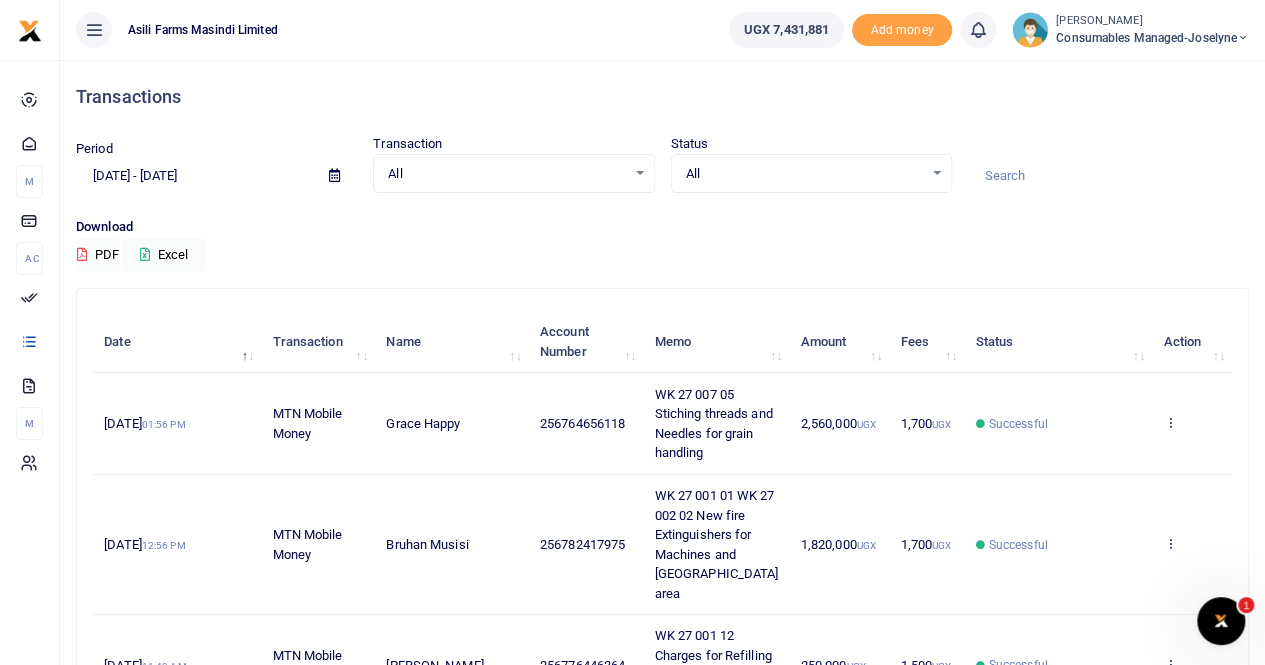 click on "Transaction" at bounding box center (318, 342) 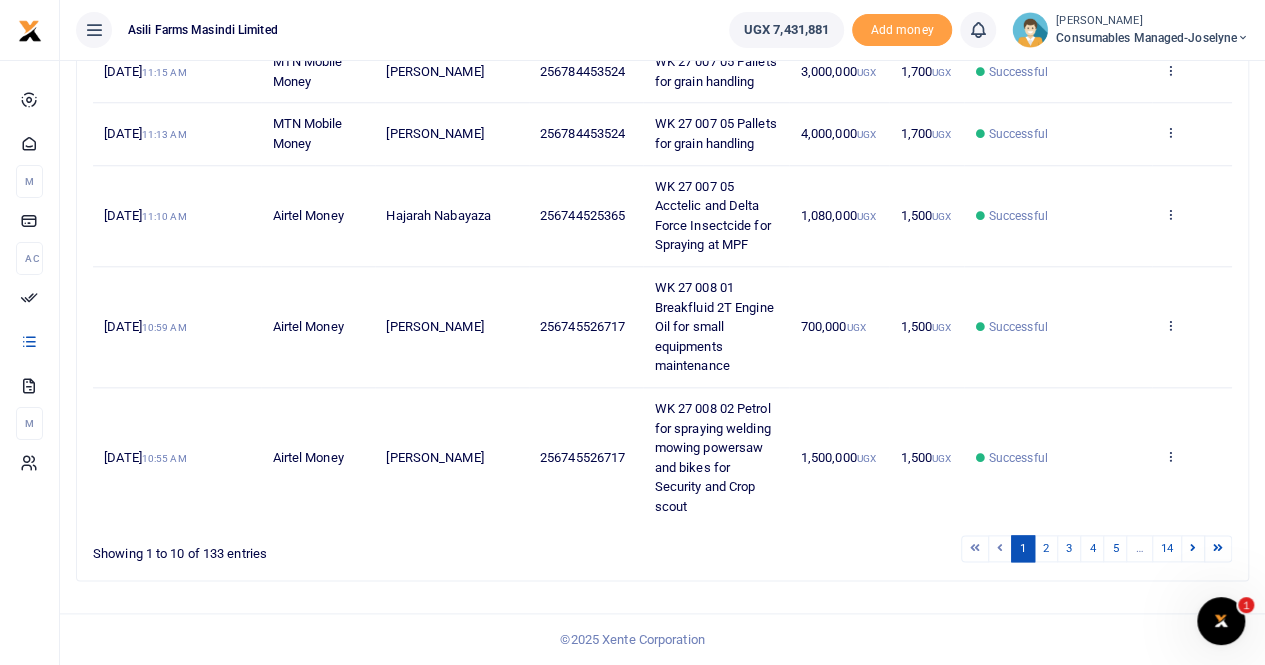 scroll, scrollTop: 912, scrollLeft: 0, axis: vertical 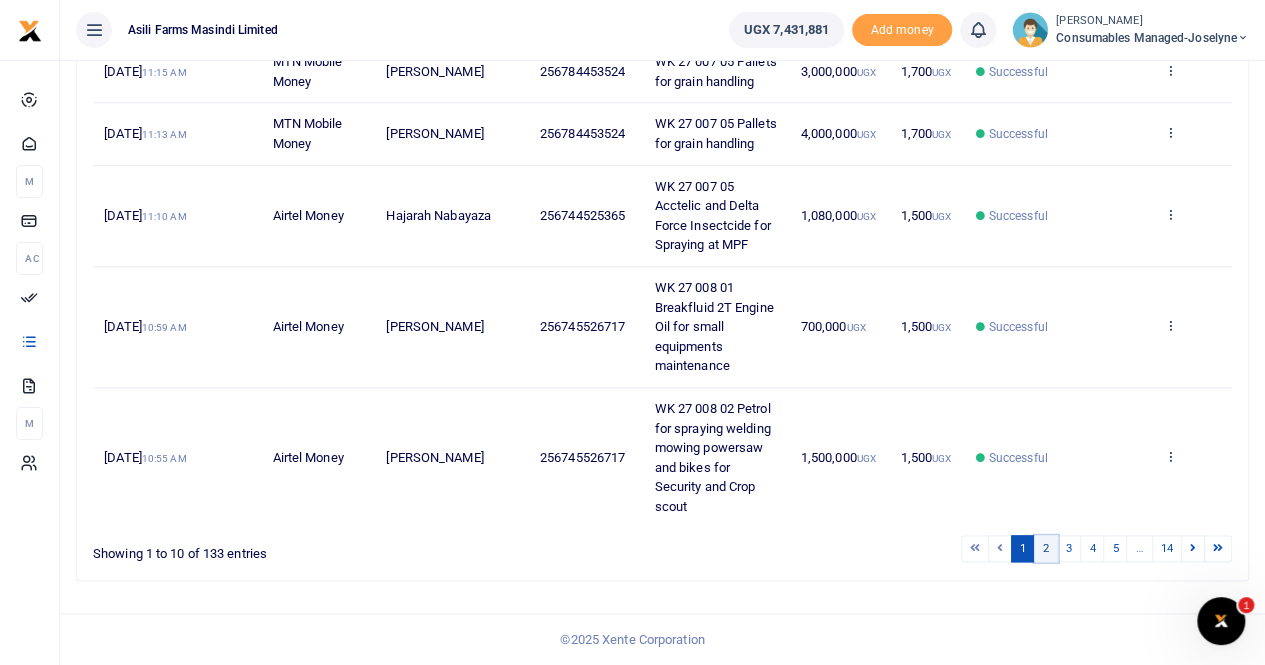 click on "2" at bounding box center [1046, 548] 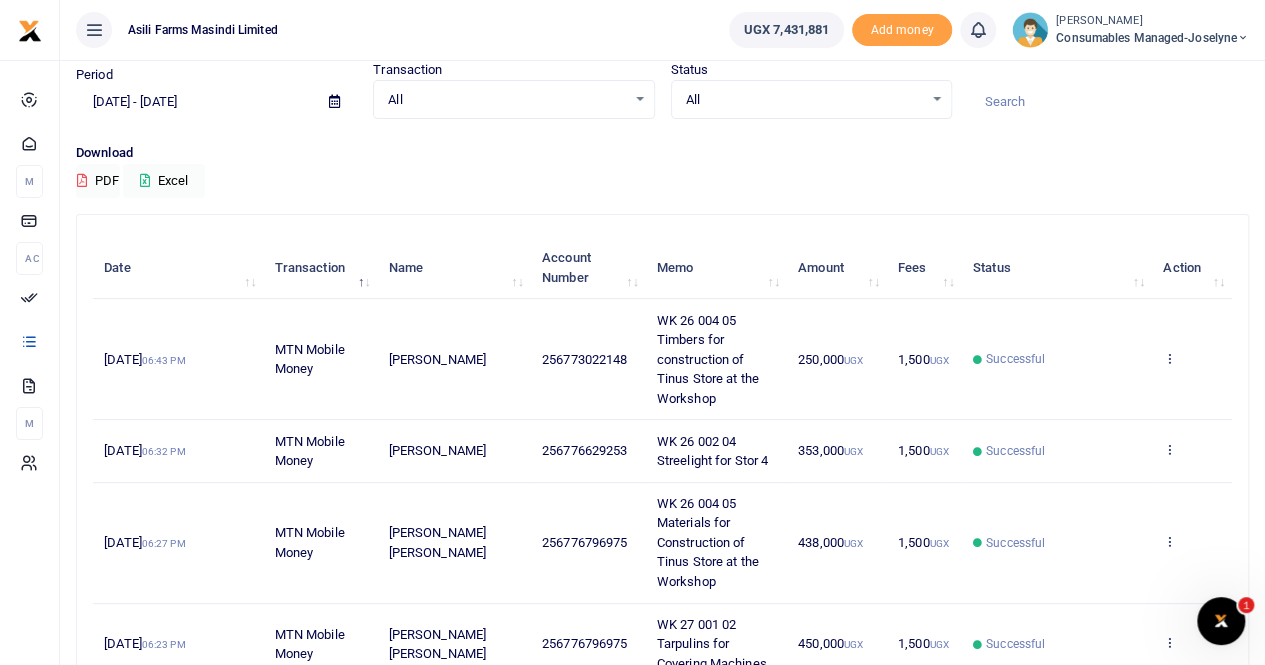 scroll, scrollTop: 72, scrollLeft: 0, axis: vertical 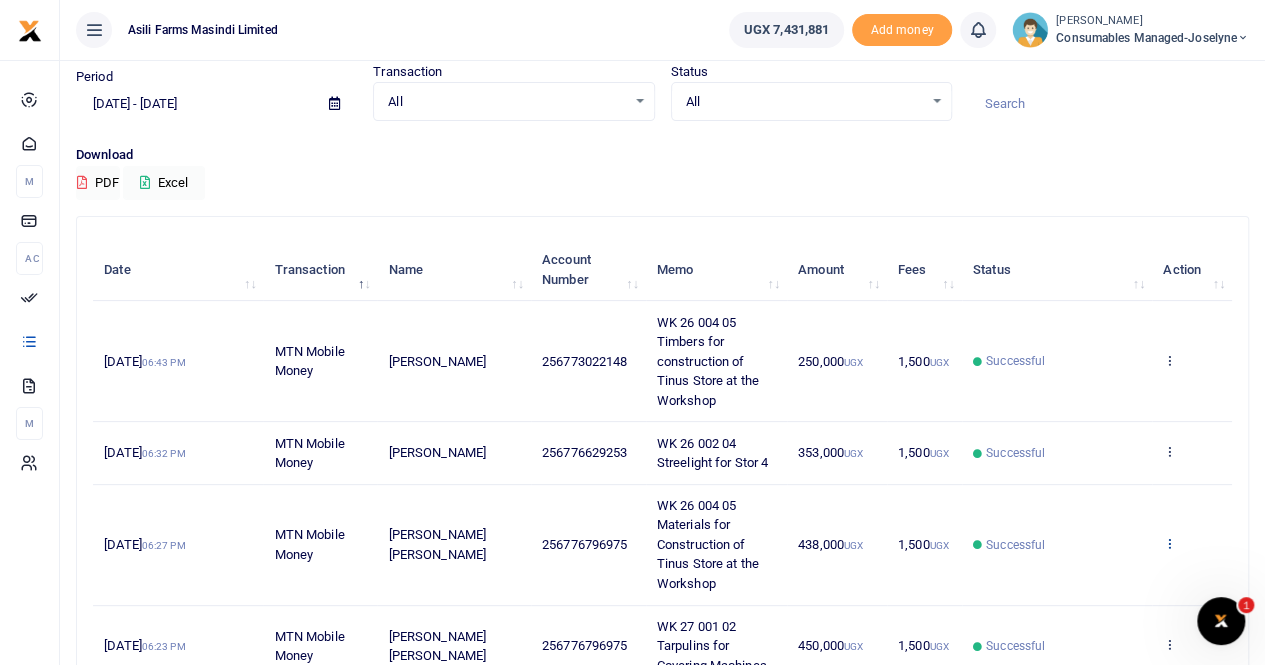 click at bounding box center [1169, 543] 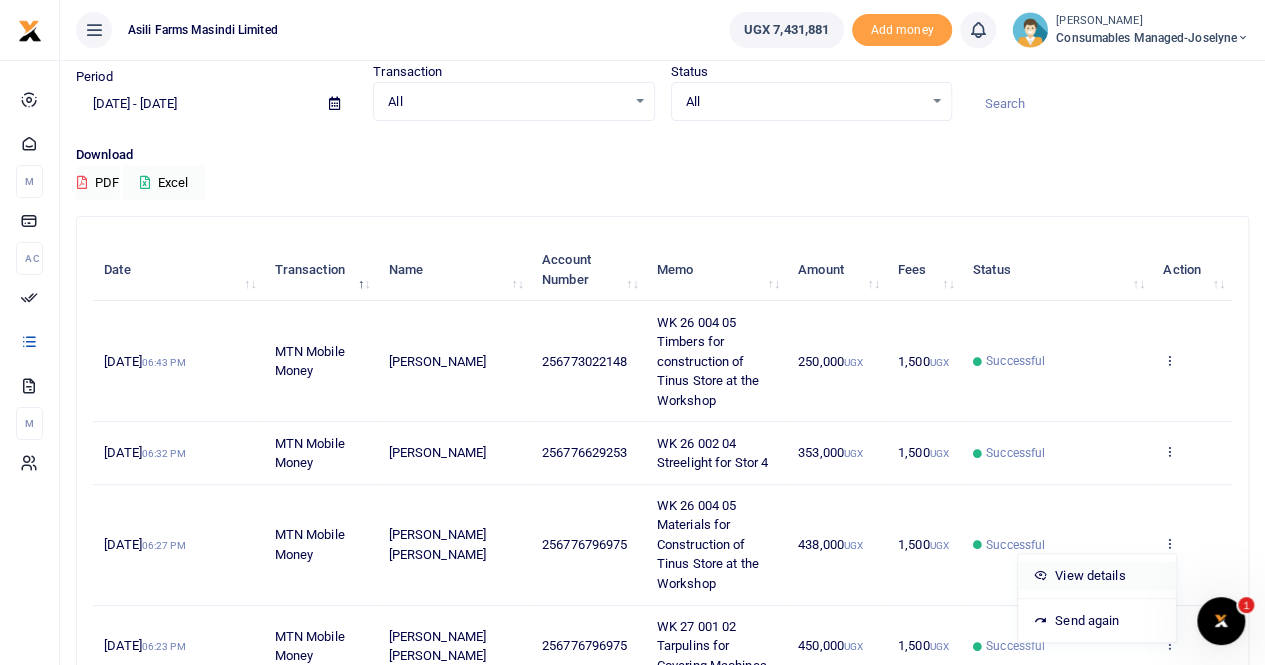 click on "View details" at bounding box center (1097, 576) 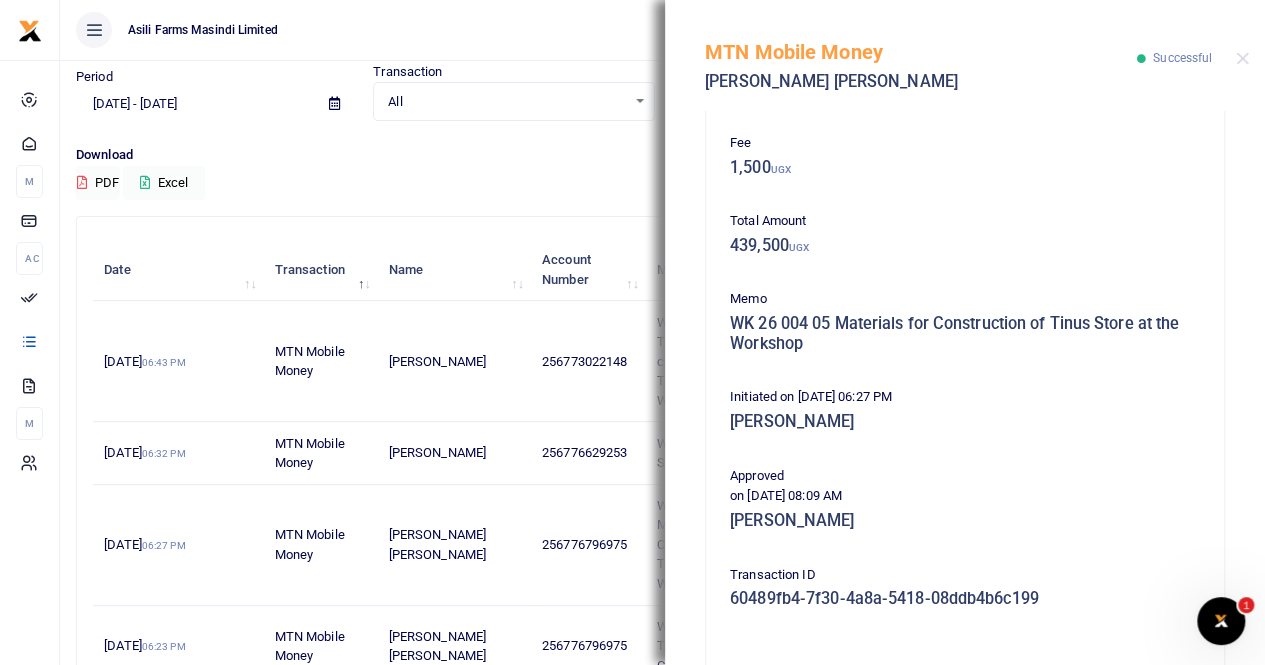scroll, scrollTop: 500, scrollLeft: 0, axis: vertical 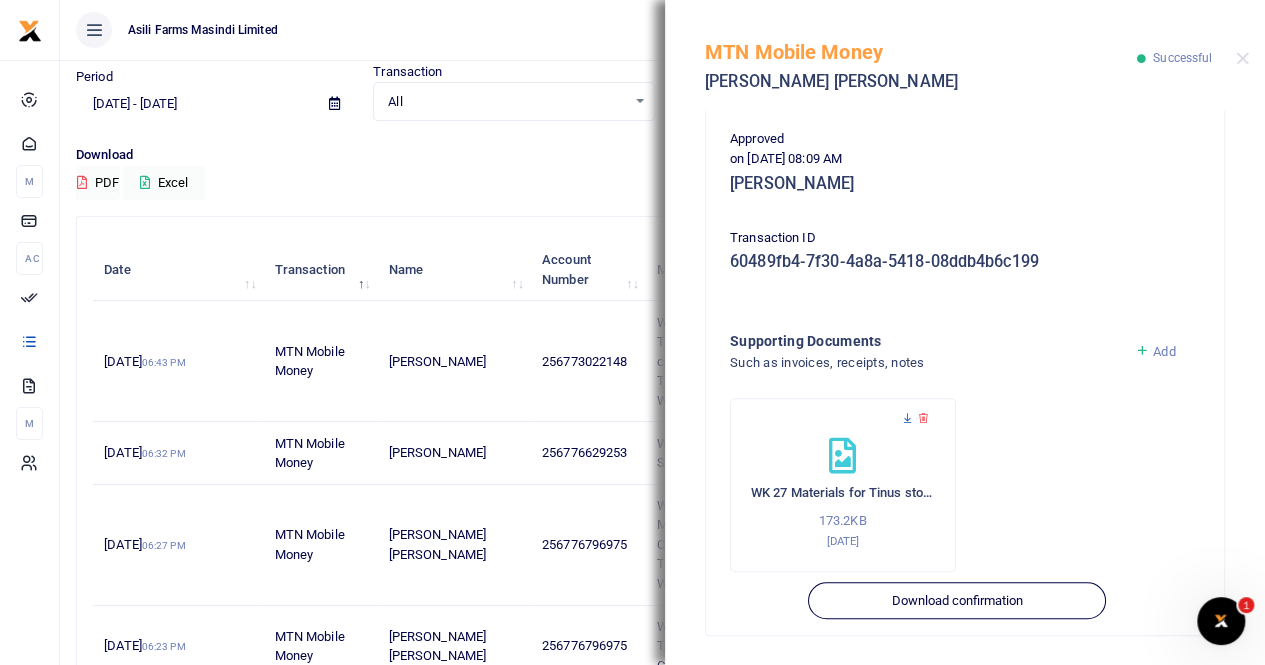 click at bounding box center (907, 418) 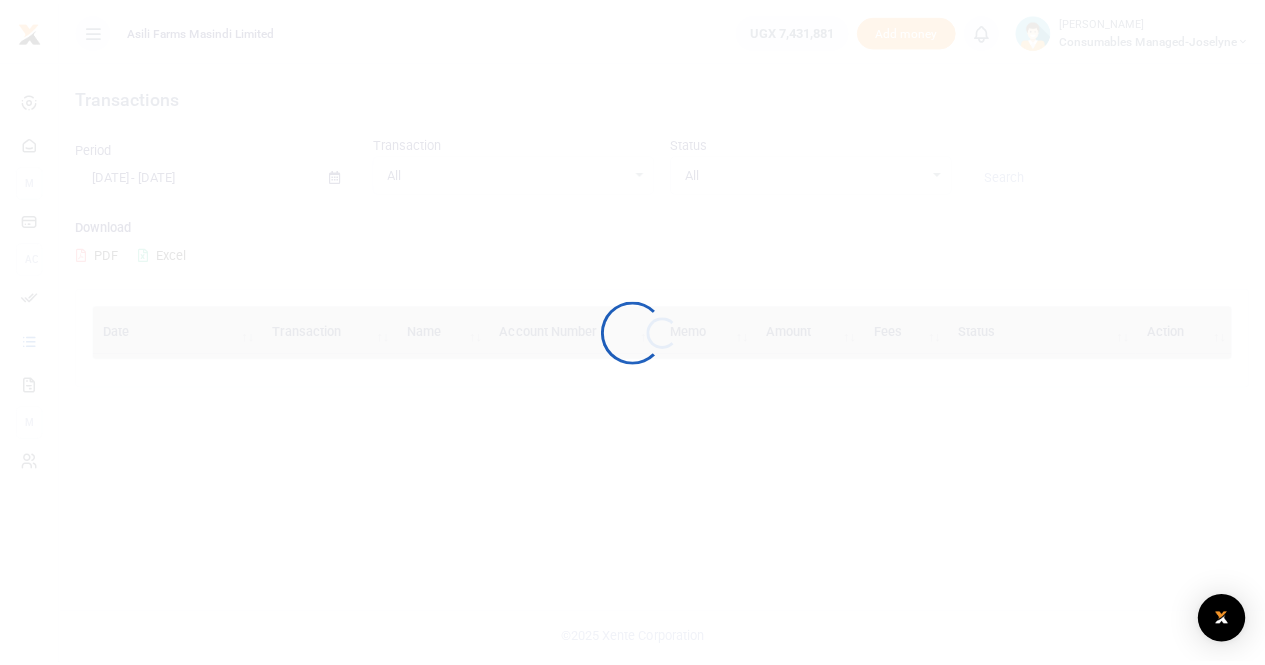 scroll, scrollTop: 0, scrollLeft: 0, axis: both 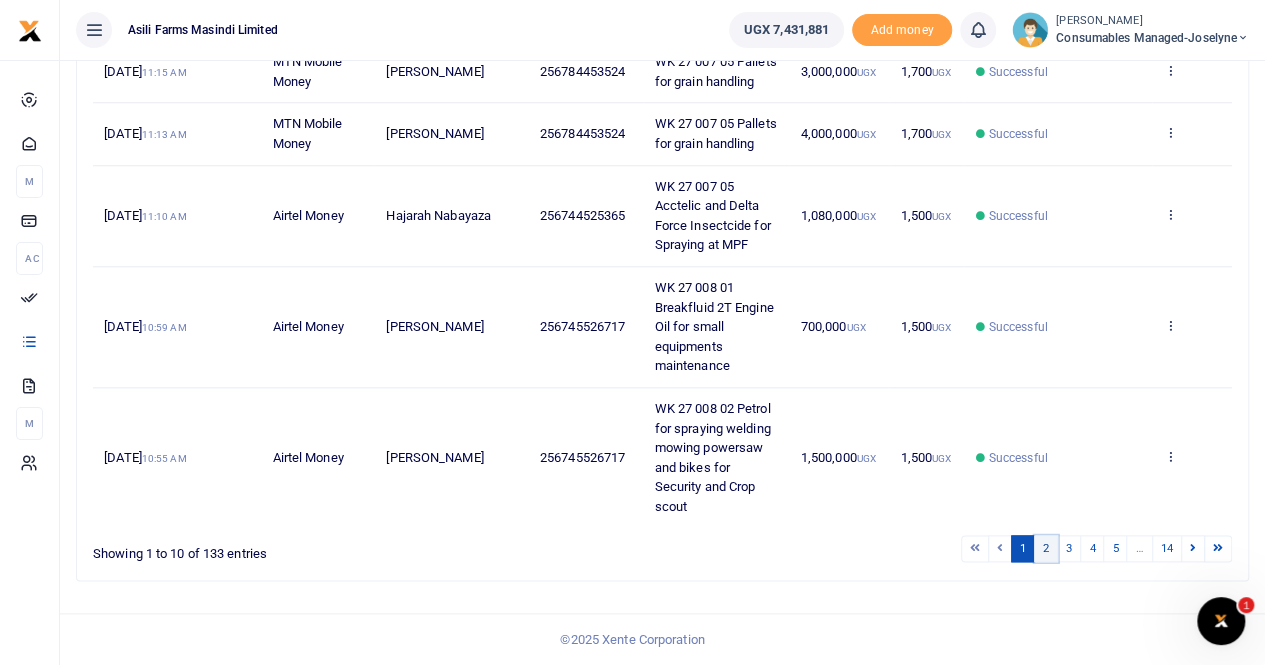 click on "2" at bounding box center (1046, 548) 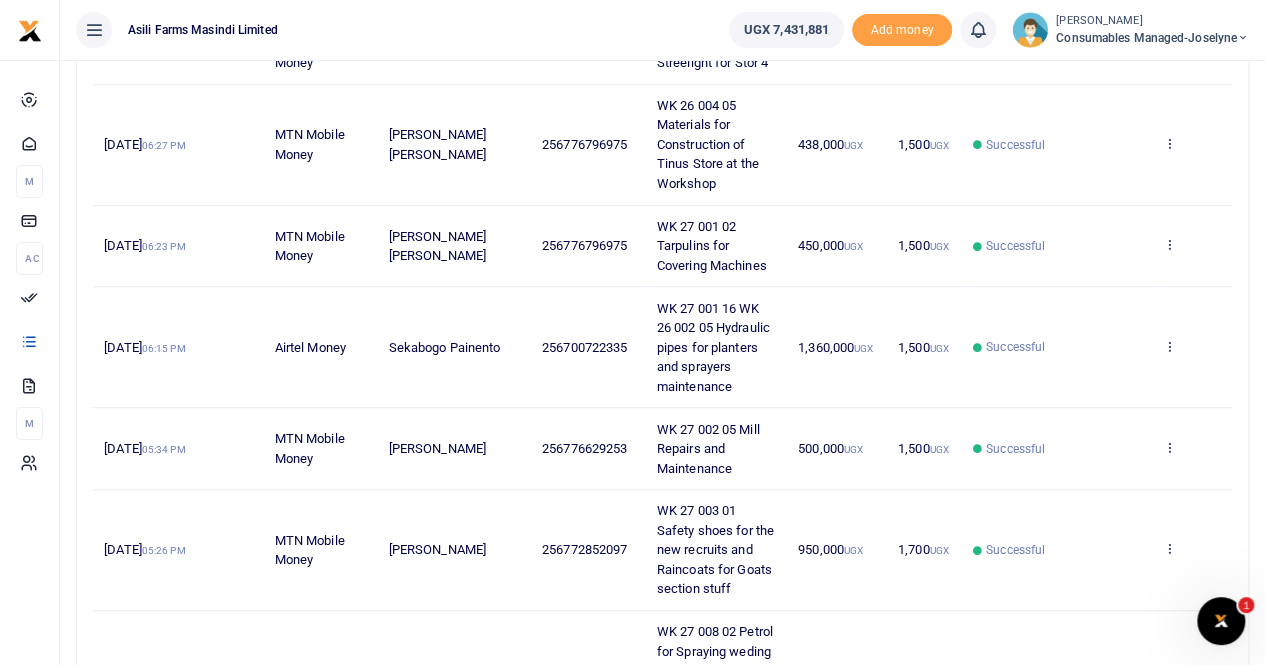 scroll, scrollTop: 372, scrollLeft: 0, axis: vertical 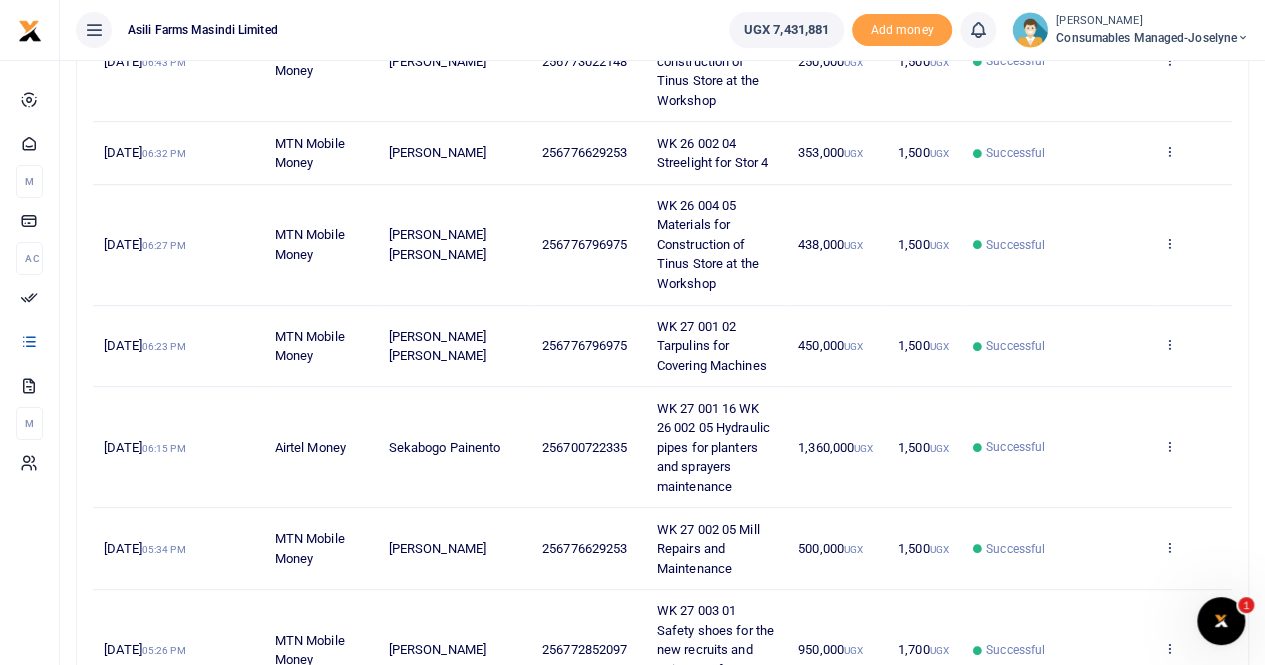 click on "MTN Mobile Money" at bounding box center (320, 347) 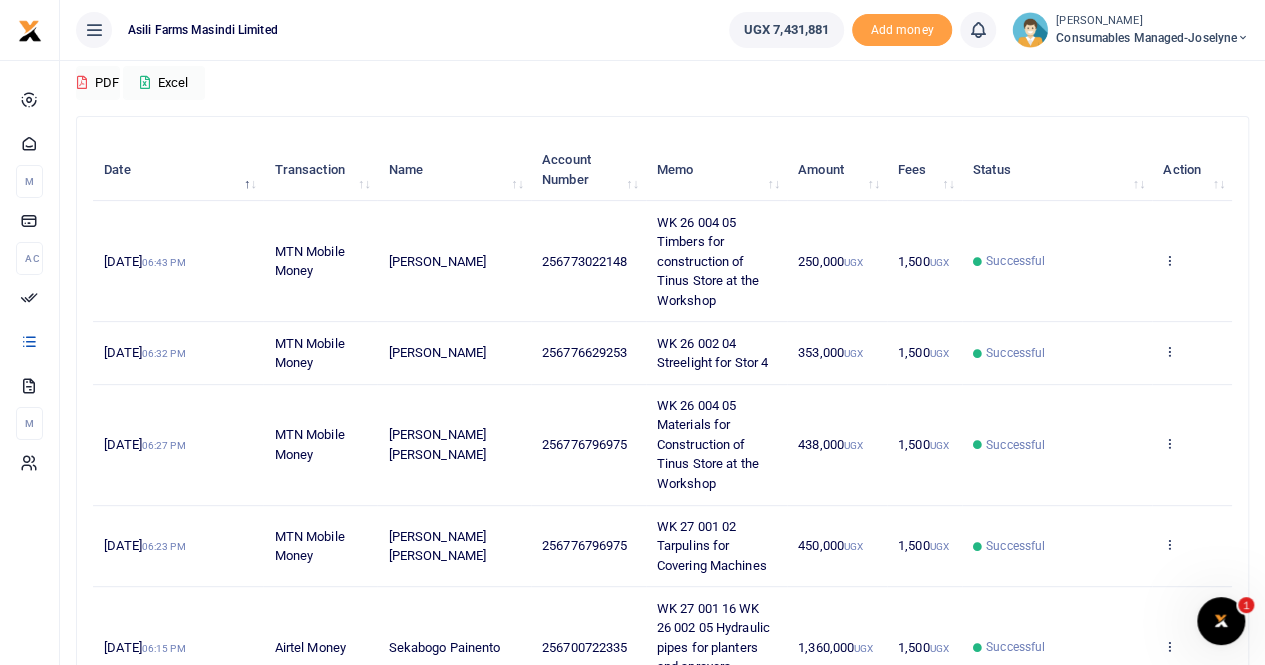 scroll, scrollTop: 72, scrollLeft: 0, axis: vertical 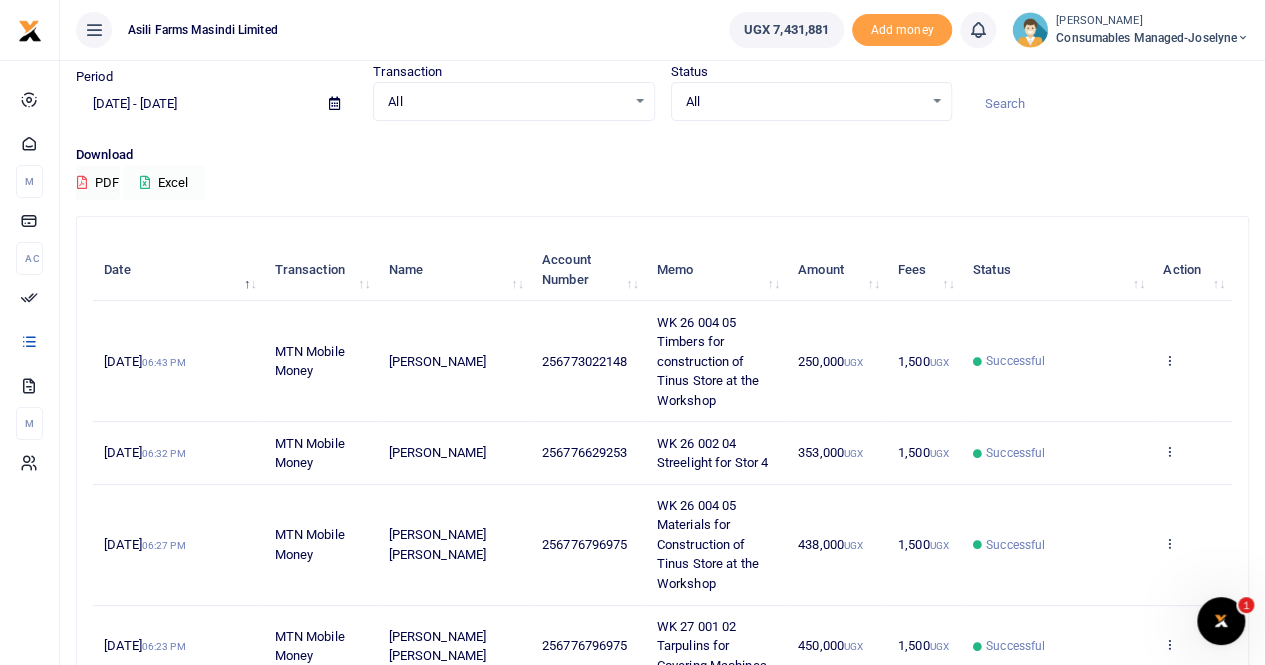 click on "Excel" at bounding box center [164, 183] 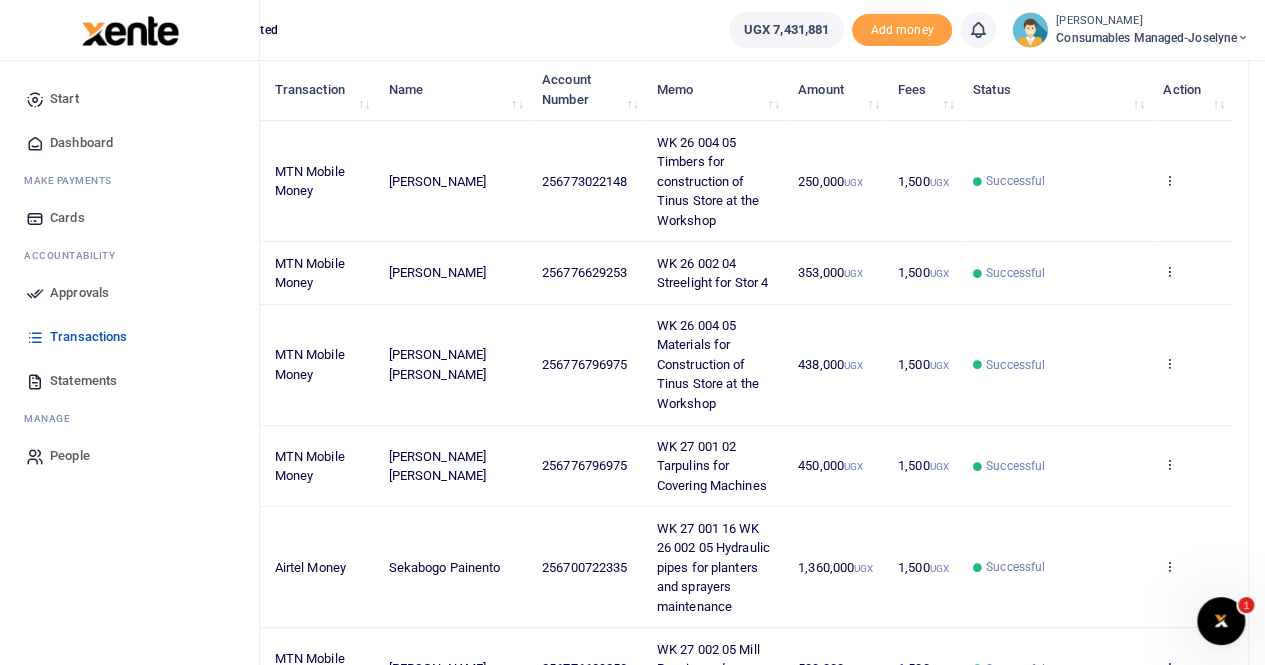 scroll, scrollTop: 372, scrollLeft: 0, axis: vertical 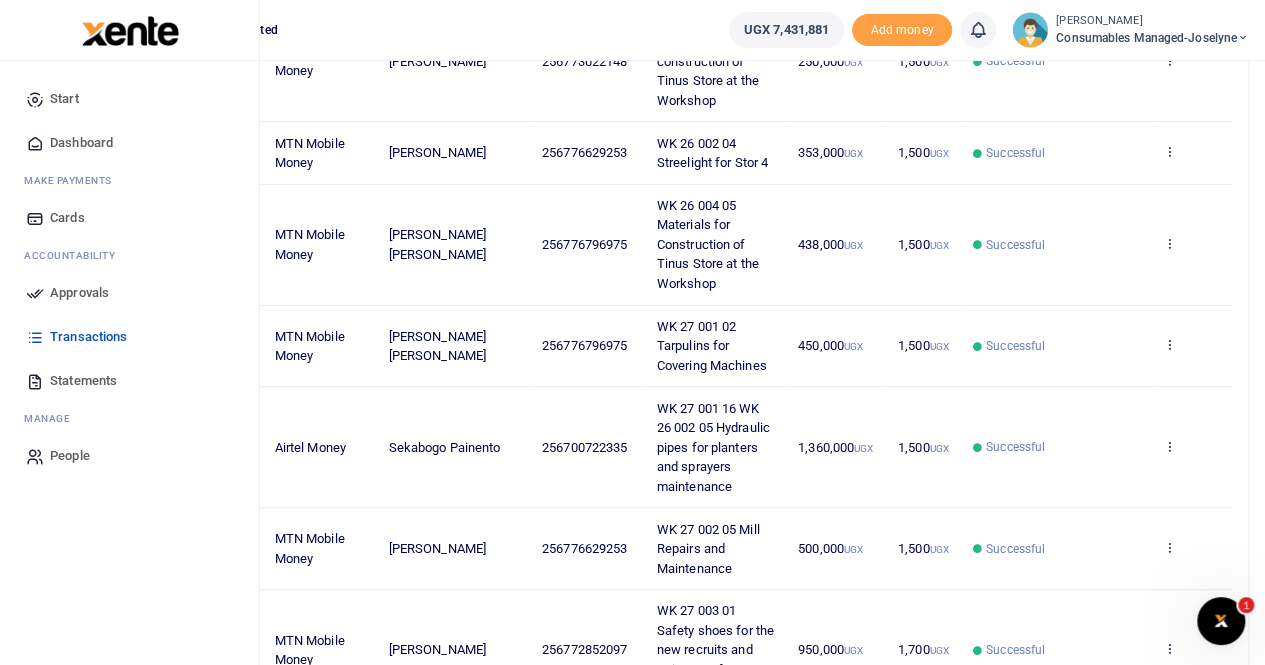 click on "Statements" at bounding box center [83, 381] 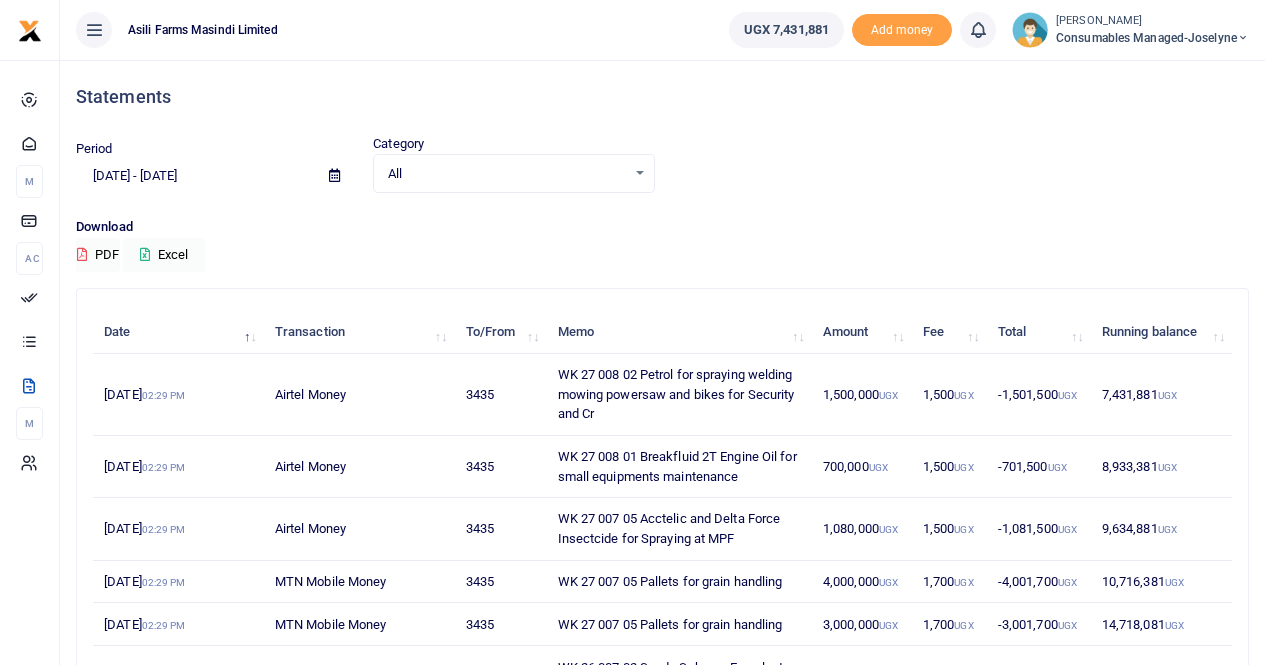 scroll, scrollTop: 0, scrollLeft: 0, axis: both 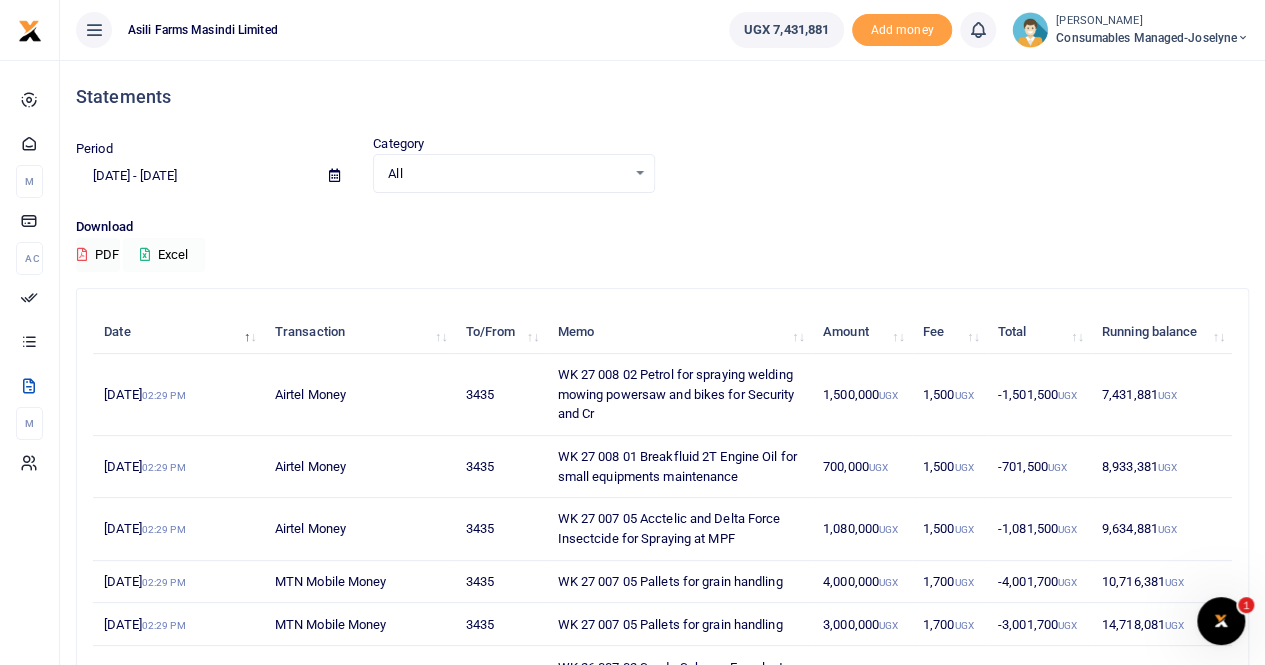 click on "Excel" at bounding box center [164, 255] 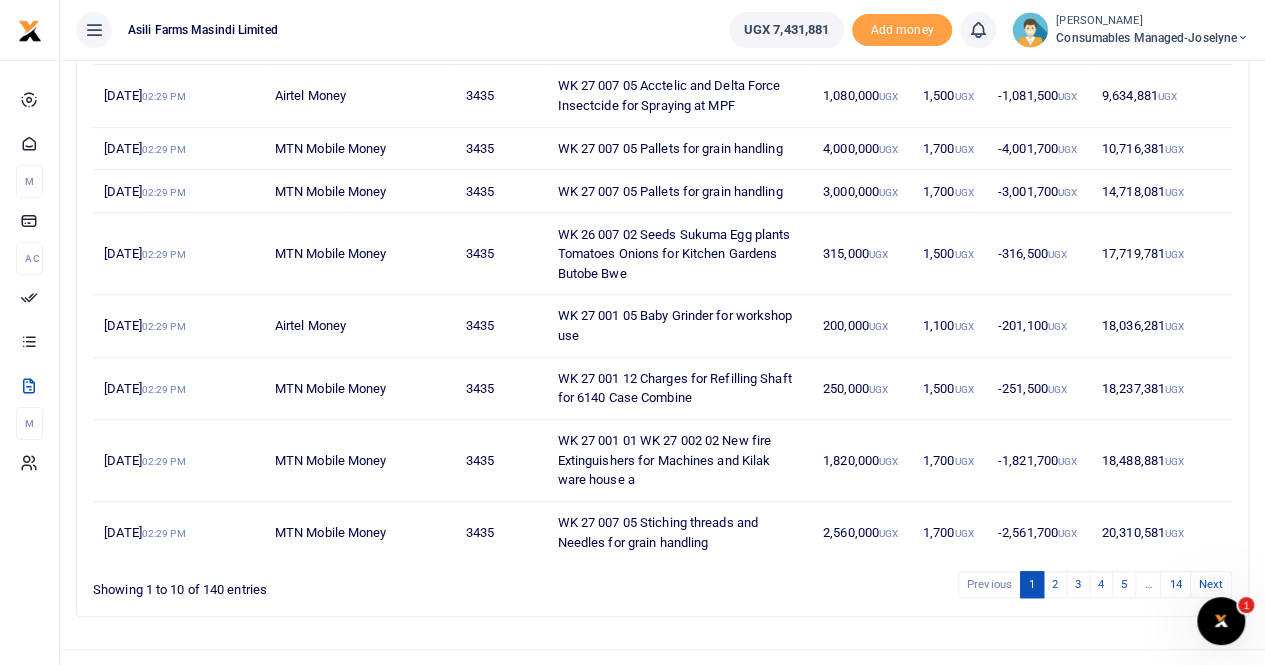 scroll, scrollTop: 463, scrollLeft: 0, axis: vertical 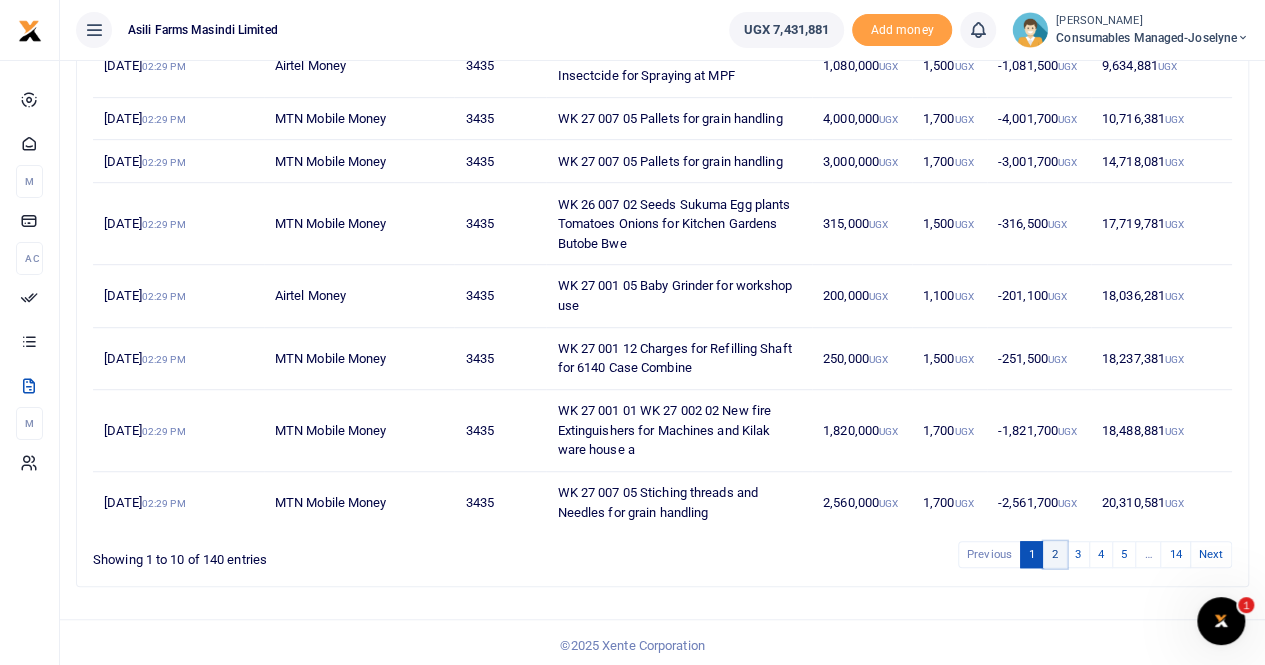 click on "2" at bounding box center [1055, 554] 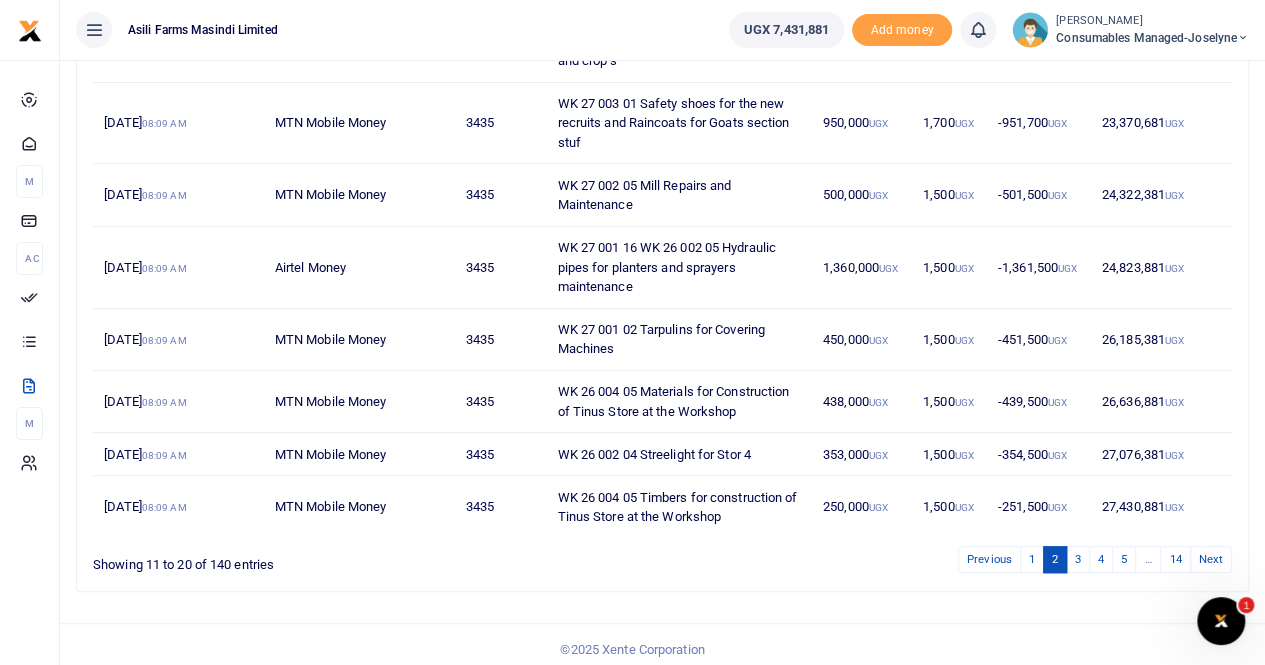 scroll, scrollTop: 482, scrollLeft: 0, axis: vertical 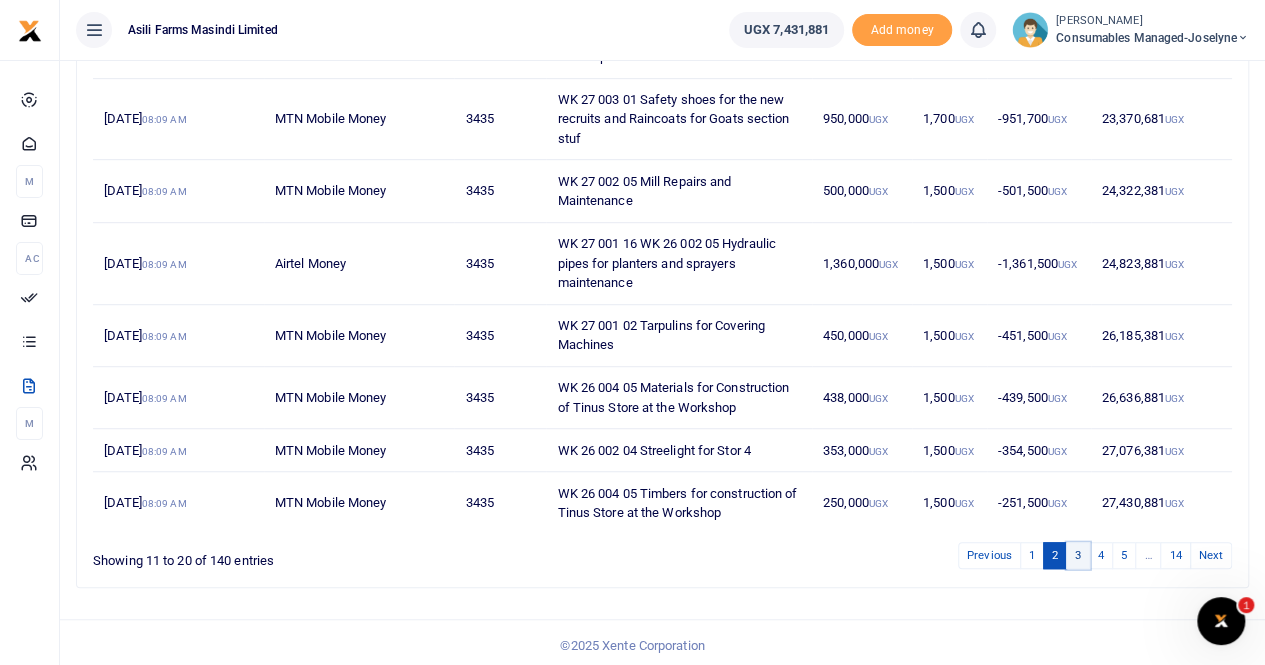 click on "3" at bounding box center (1078, 555) 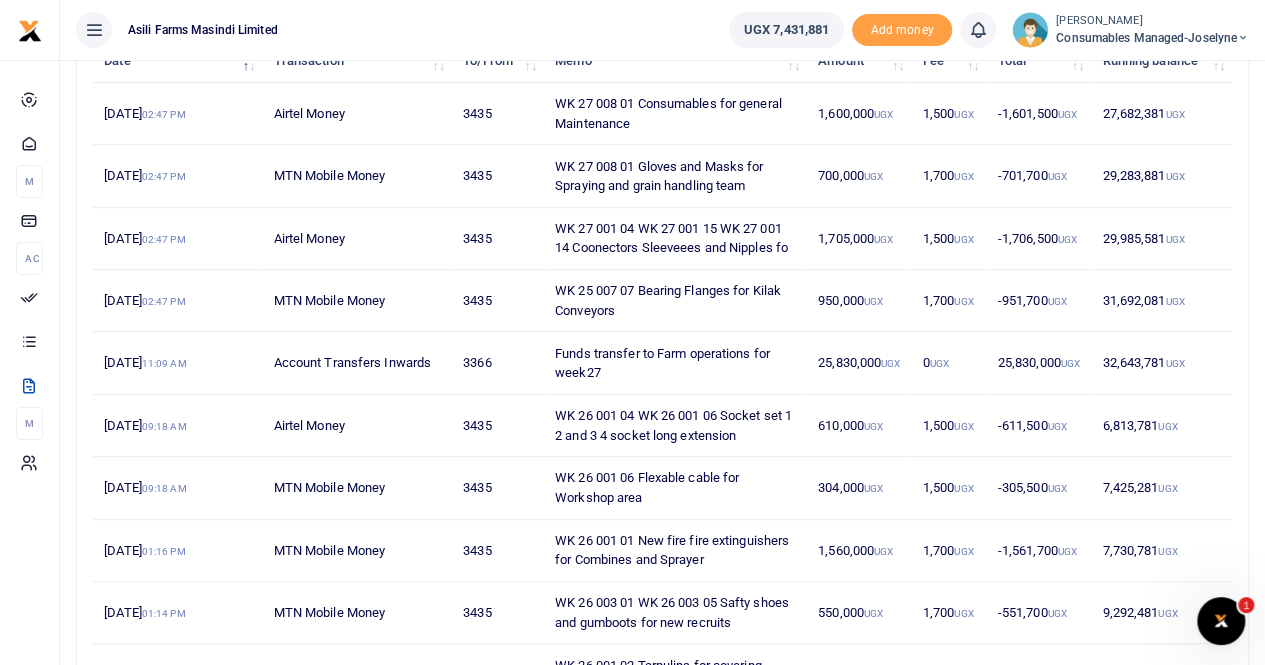 scroll, scrollTop: 344, scrollLeft: 0, axis: vertical 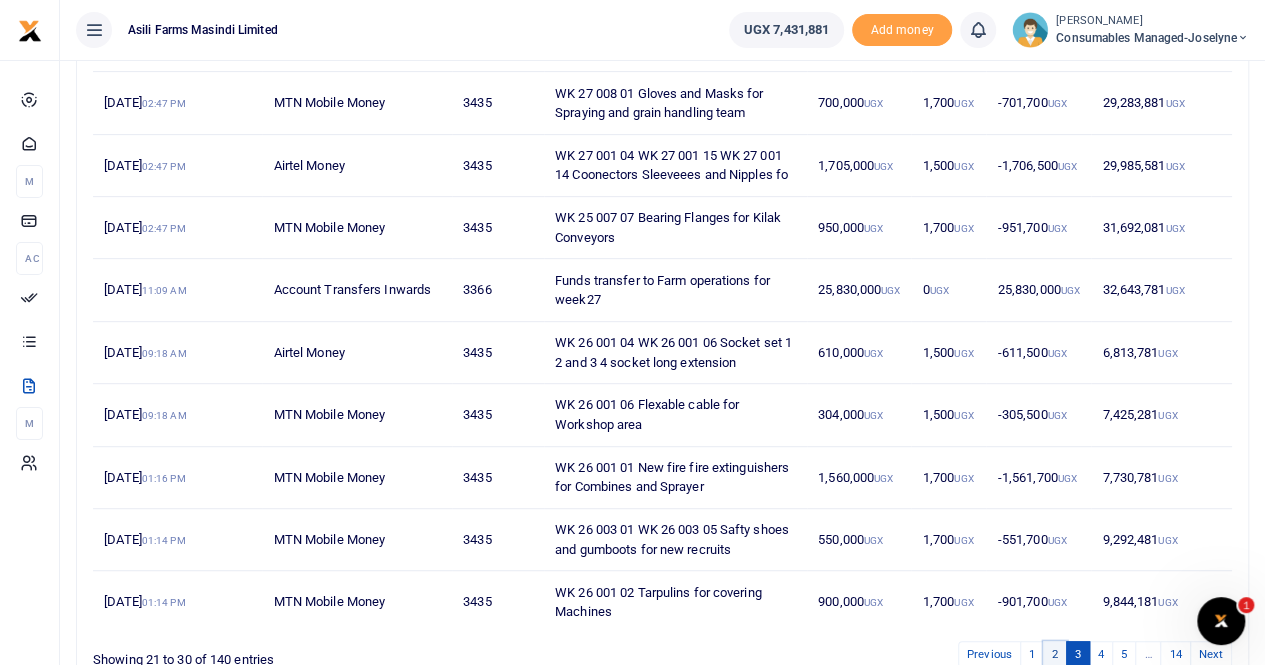 click on "2" at bounding box center [1055, 654] 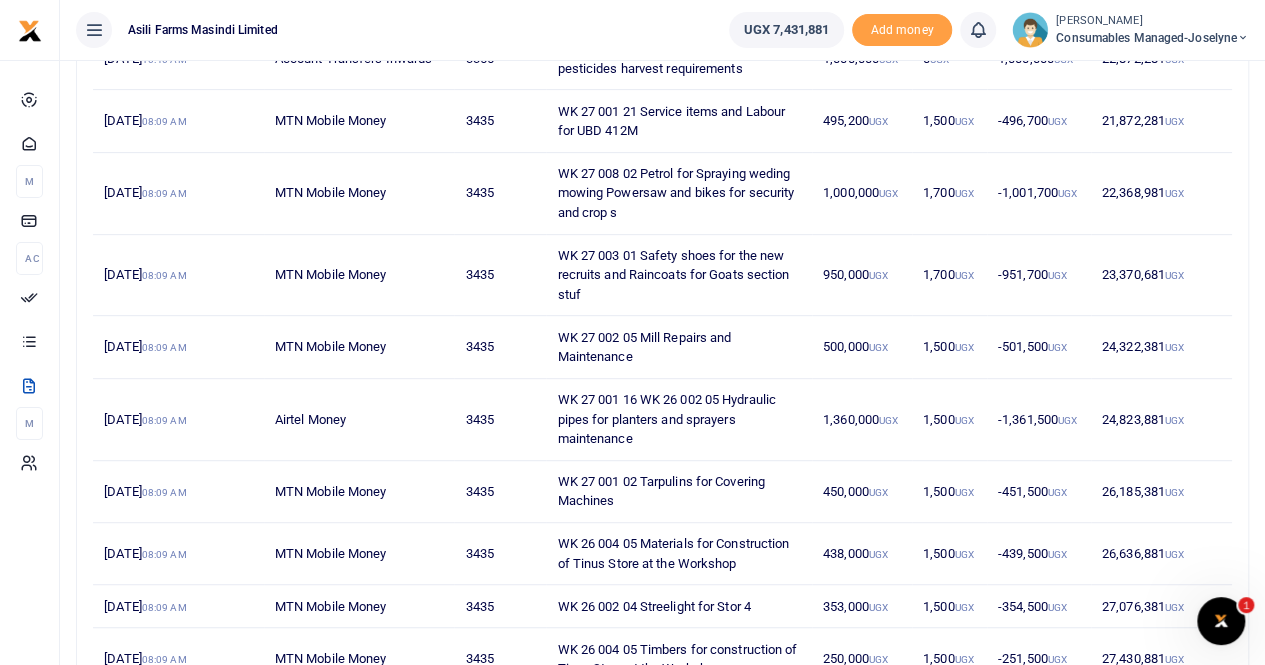 scroll, scrollTop: 282, scrollLeft: 0, axis: vertical 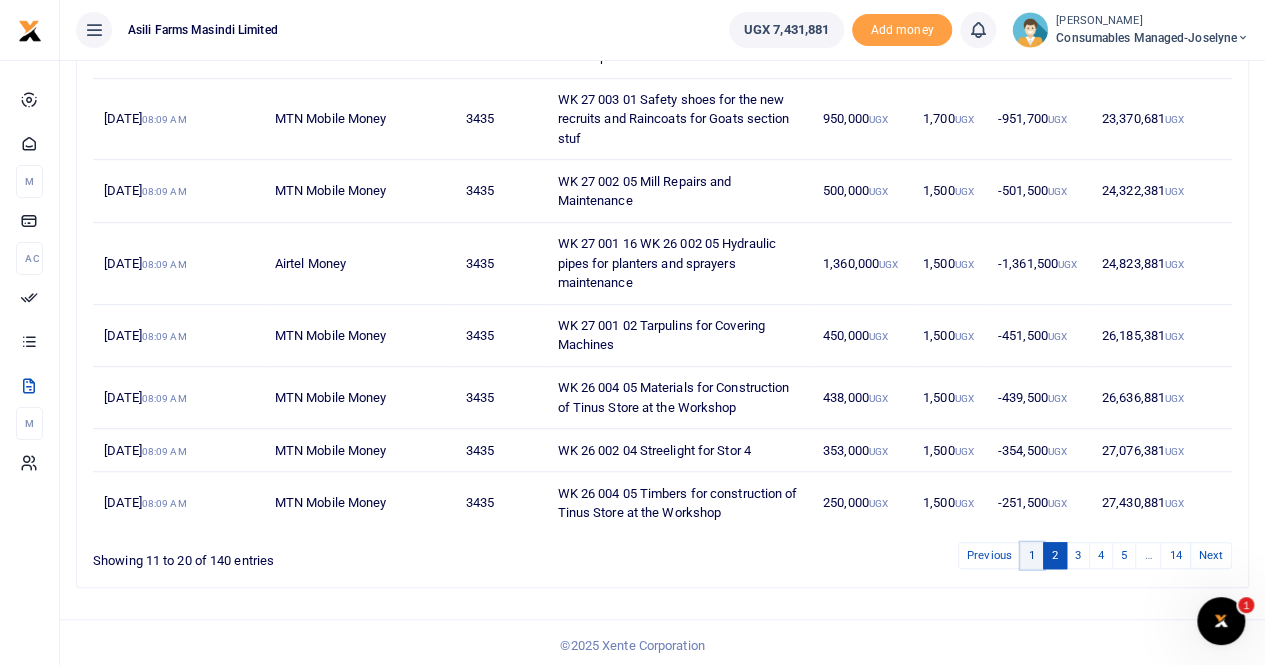 click on "1" at bounding box center (1032, 555) 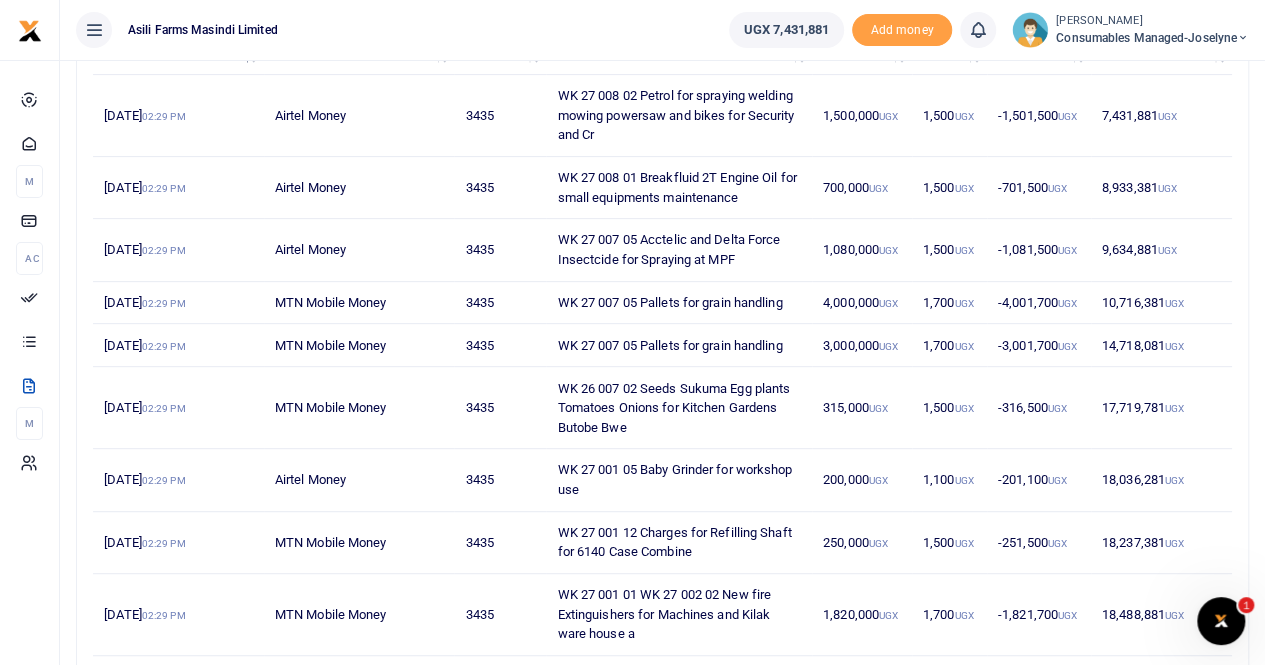 scroll, scrollTop: 263, scrollLeft: 0, axis: vertical 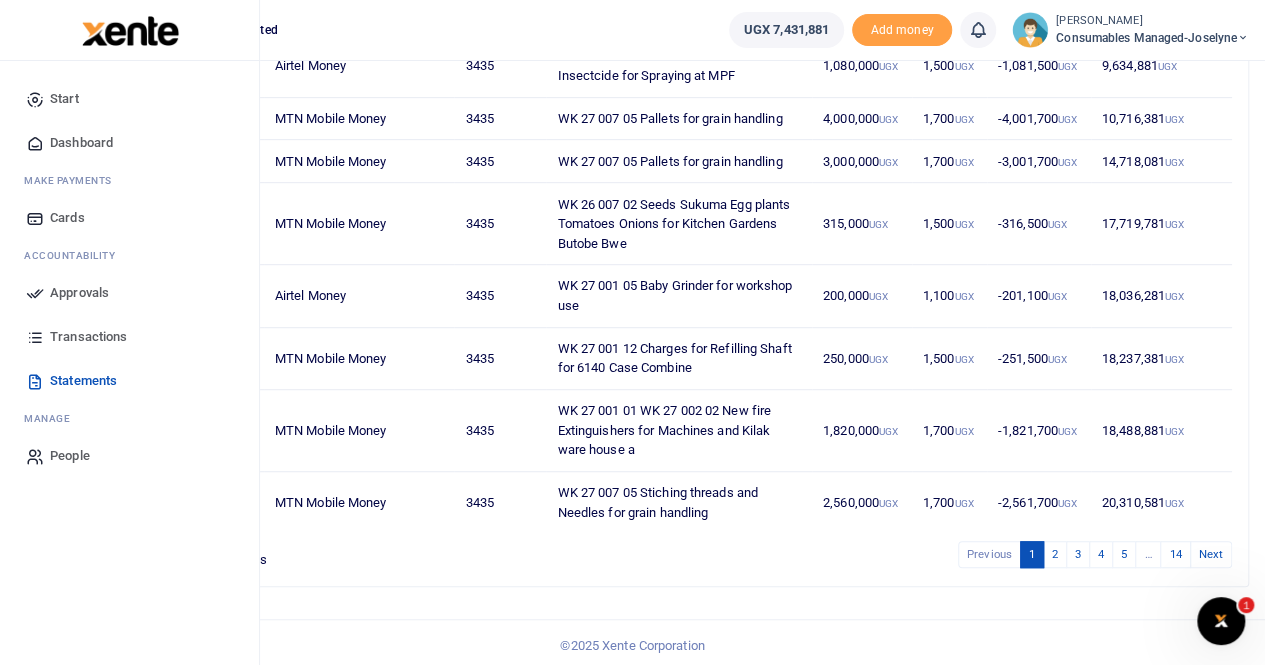 click on "Statements" at bounding box center (83, 381) 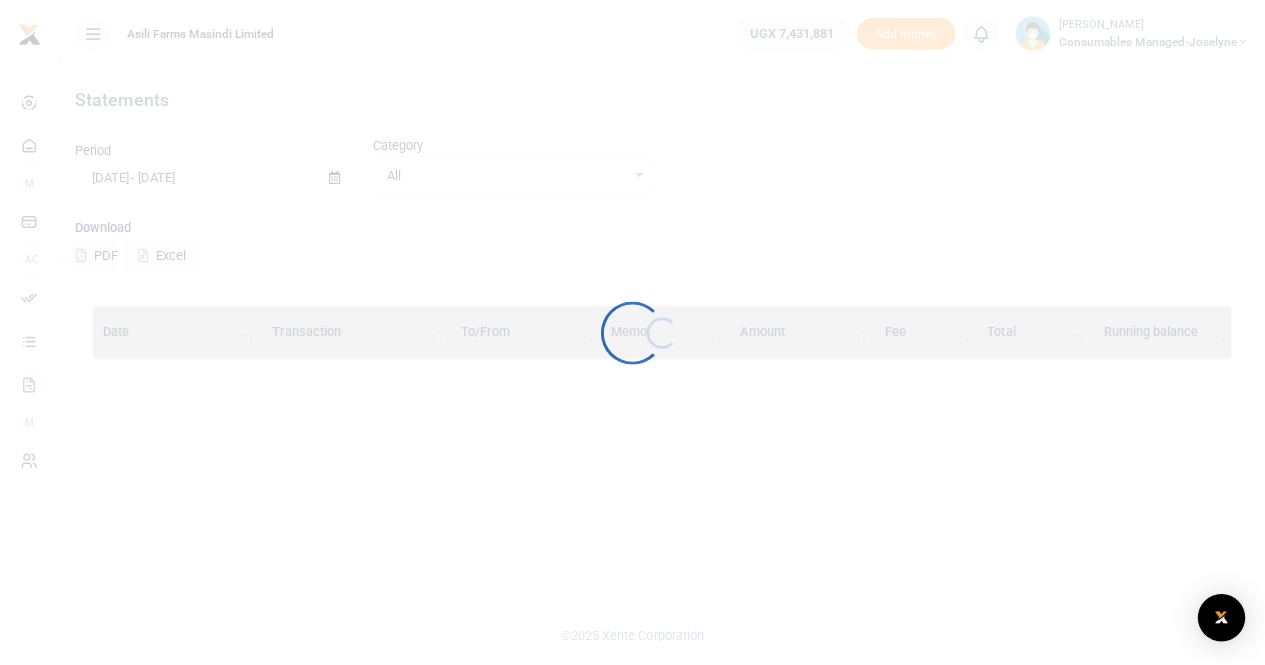 scroll, scrollTop: 0, scrollLeft: 0, axis: both 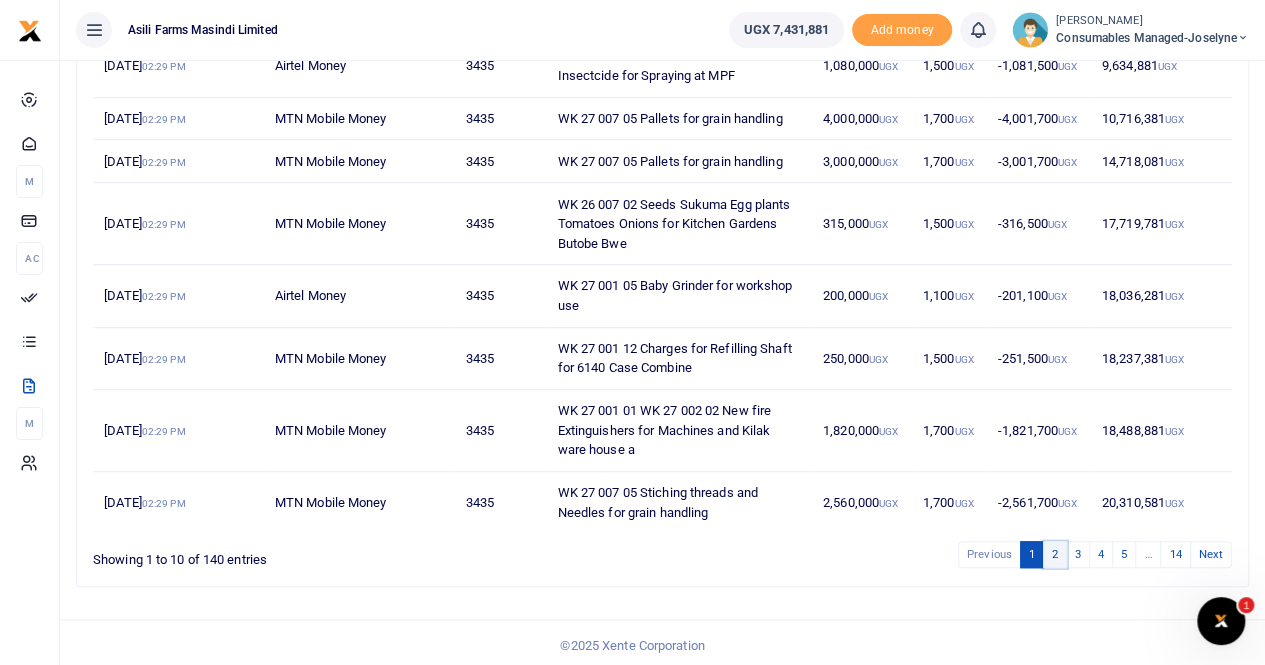 click on "2" at bounding box center (1055, 554) 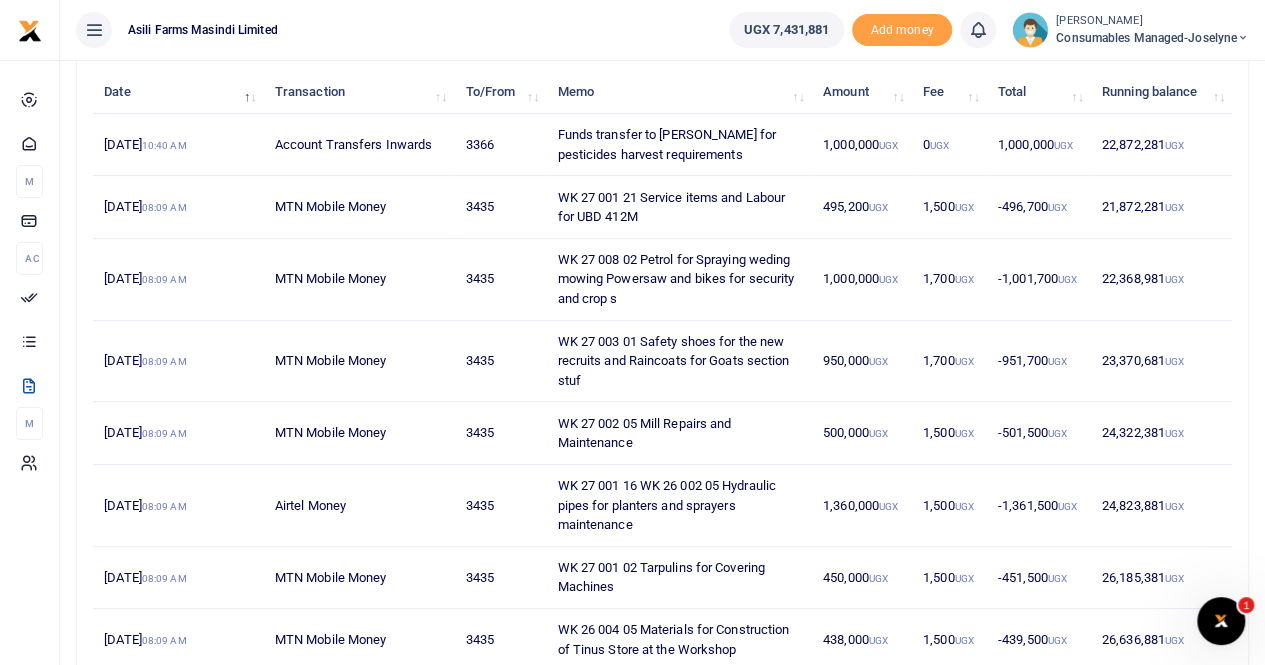 scroll, scrollTop: 482, scrollLeft: 0, axis: vertical 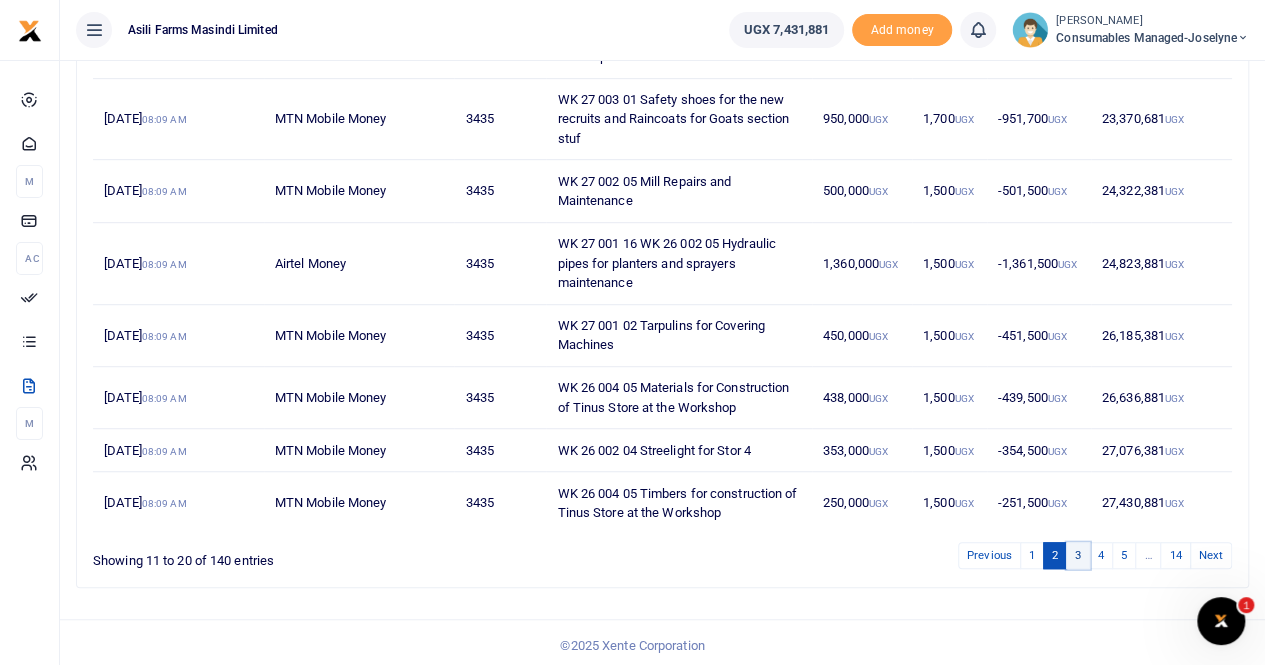 click on "3" at bounding box center [1078, 555] 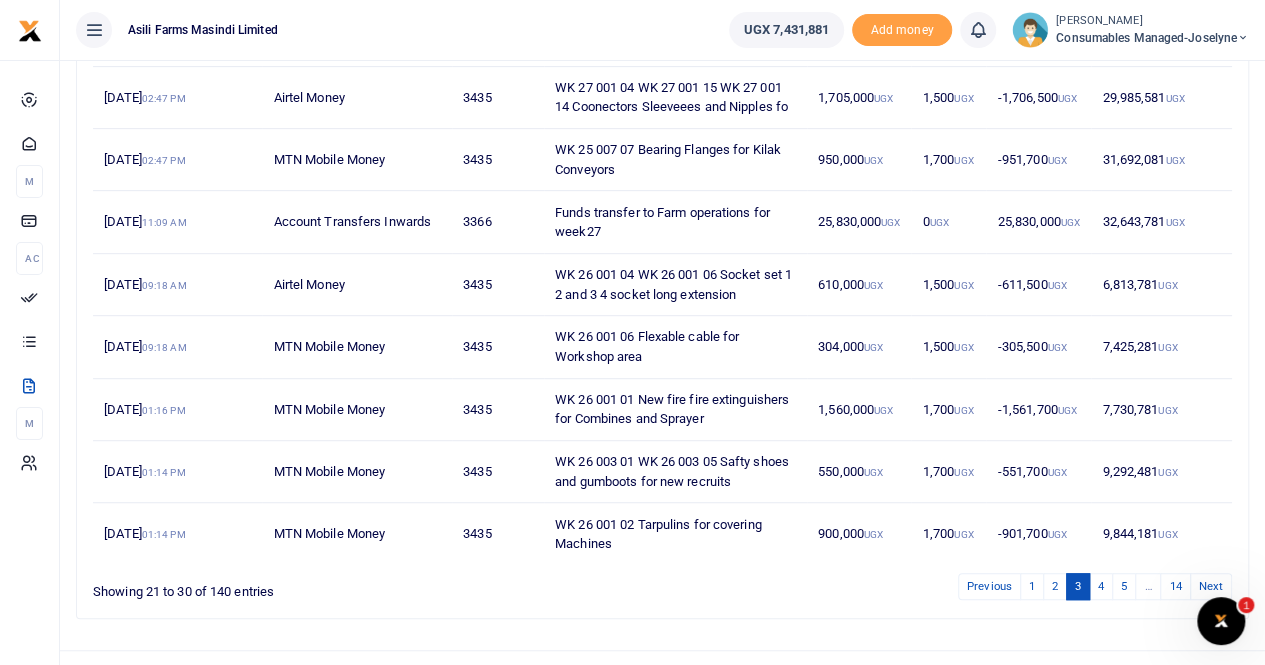 scroll, scrollTop: 444, scrollLeft: 0, axis: vertical 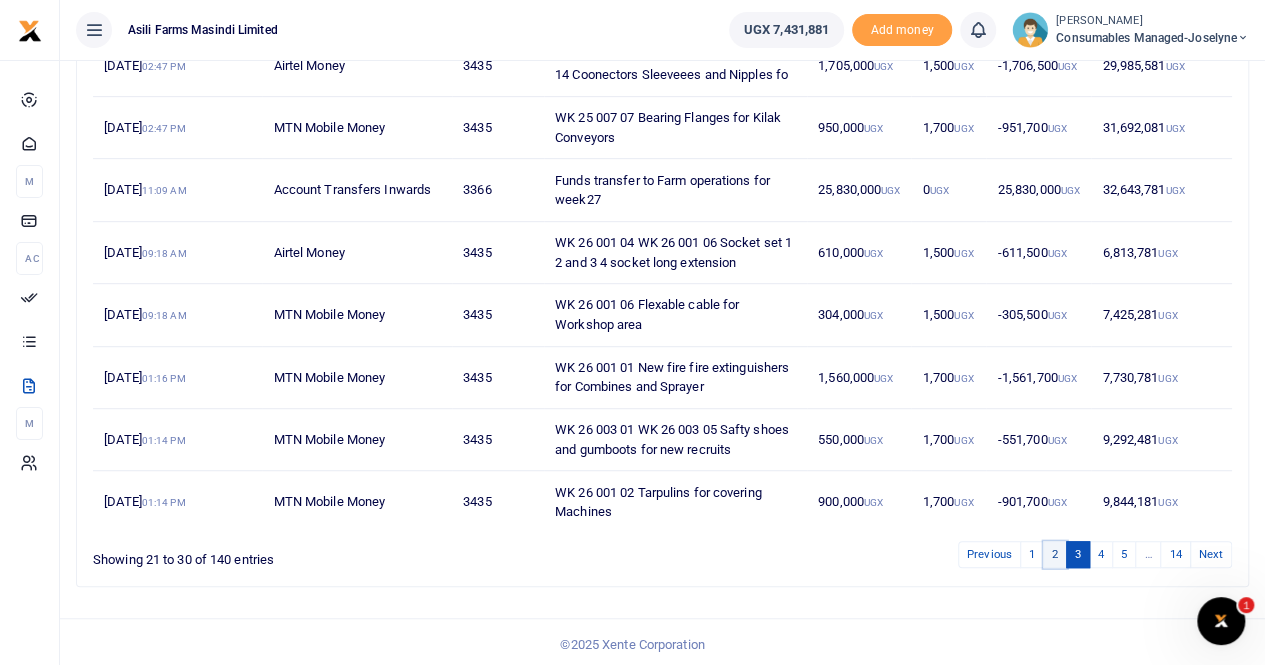 click on "2" at bounding box center (1055, 554) 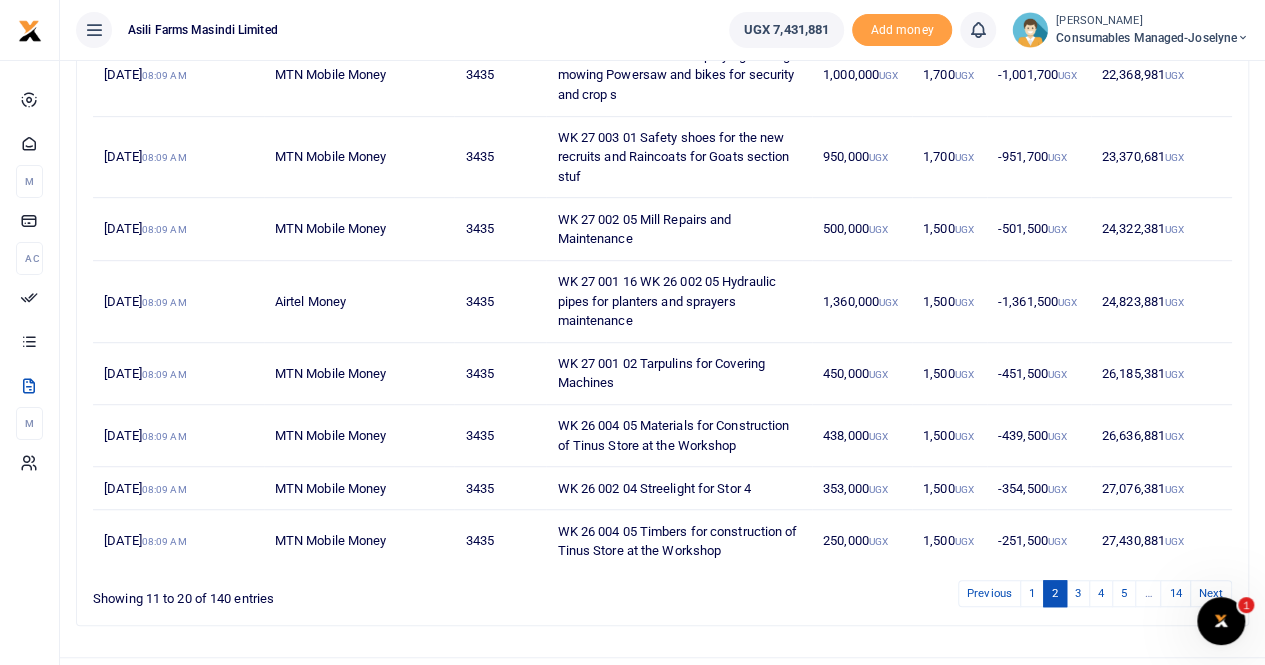 click on "438,000 UGX" at bounding box center (862, 436) 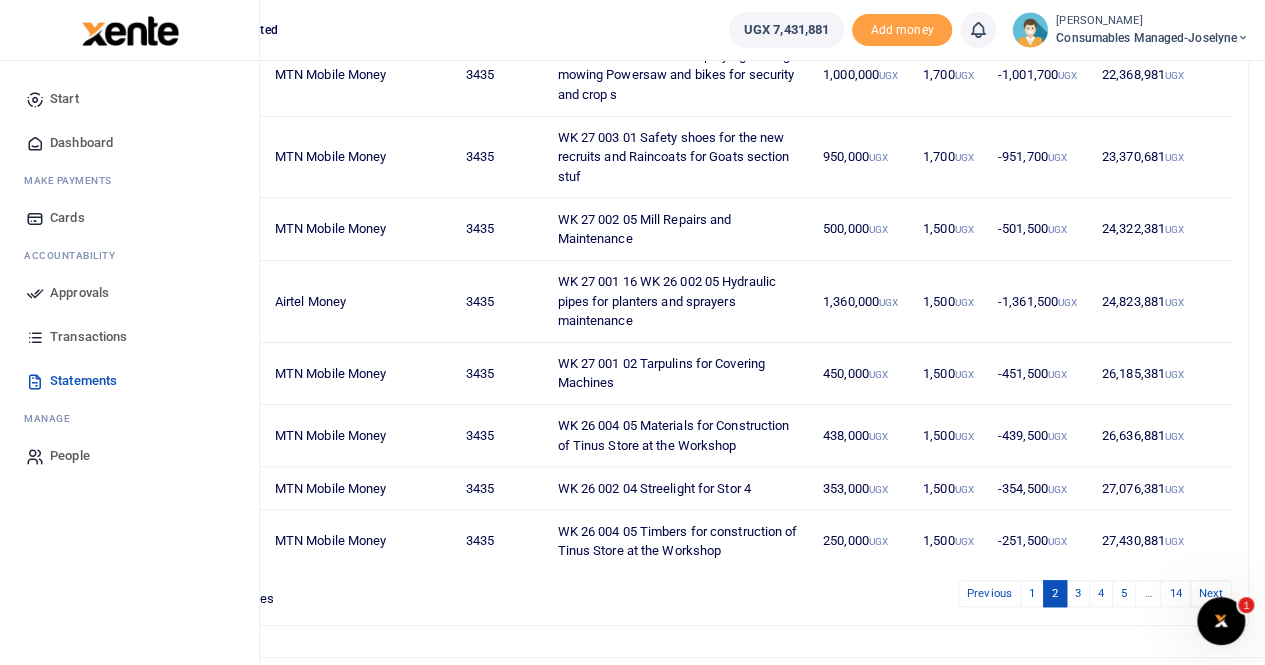 click on "Transactions" at bounding box center (88, 337) 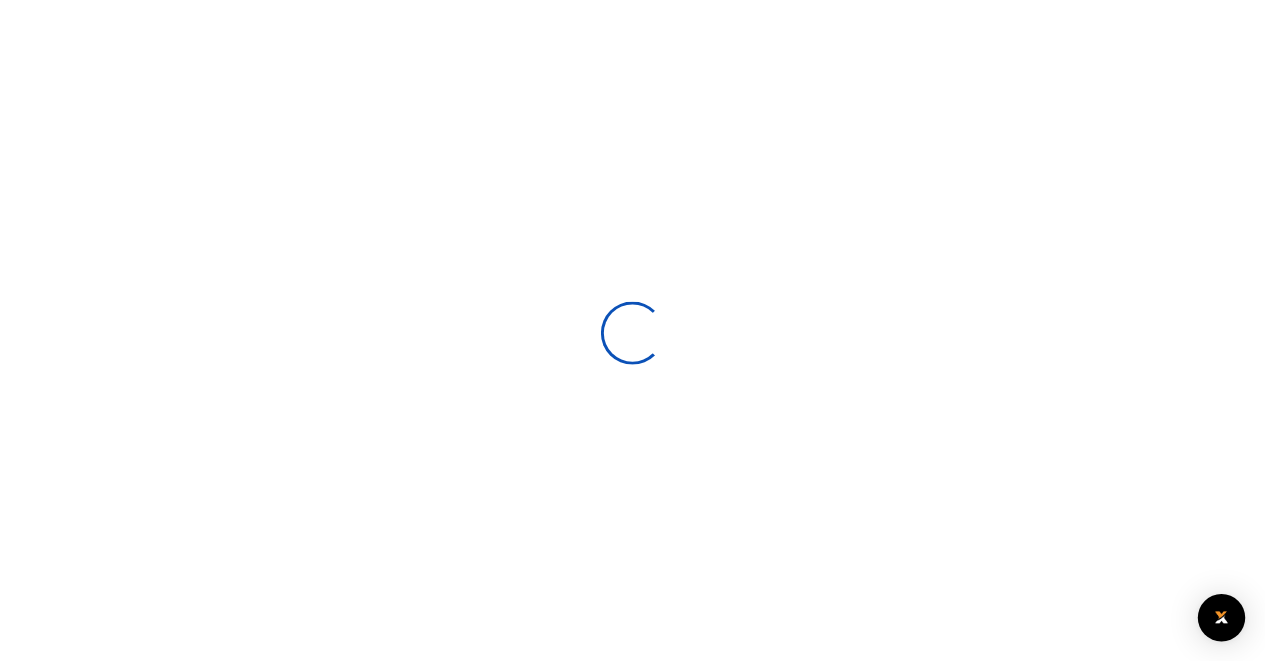 scroll, scrollTop: 0, scrollLeft: 0, axis: both 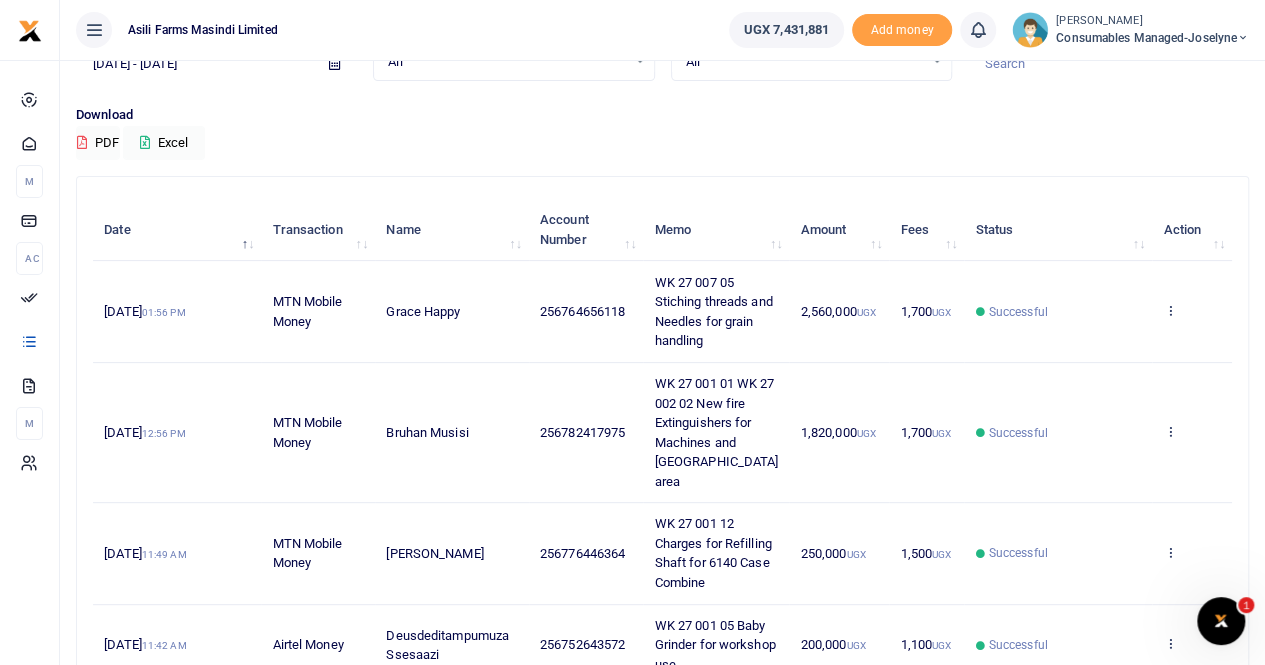 click on "Bruhan Musisi" at bounding box center (452, 433) 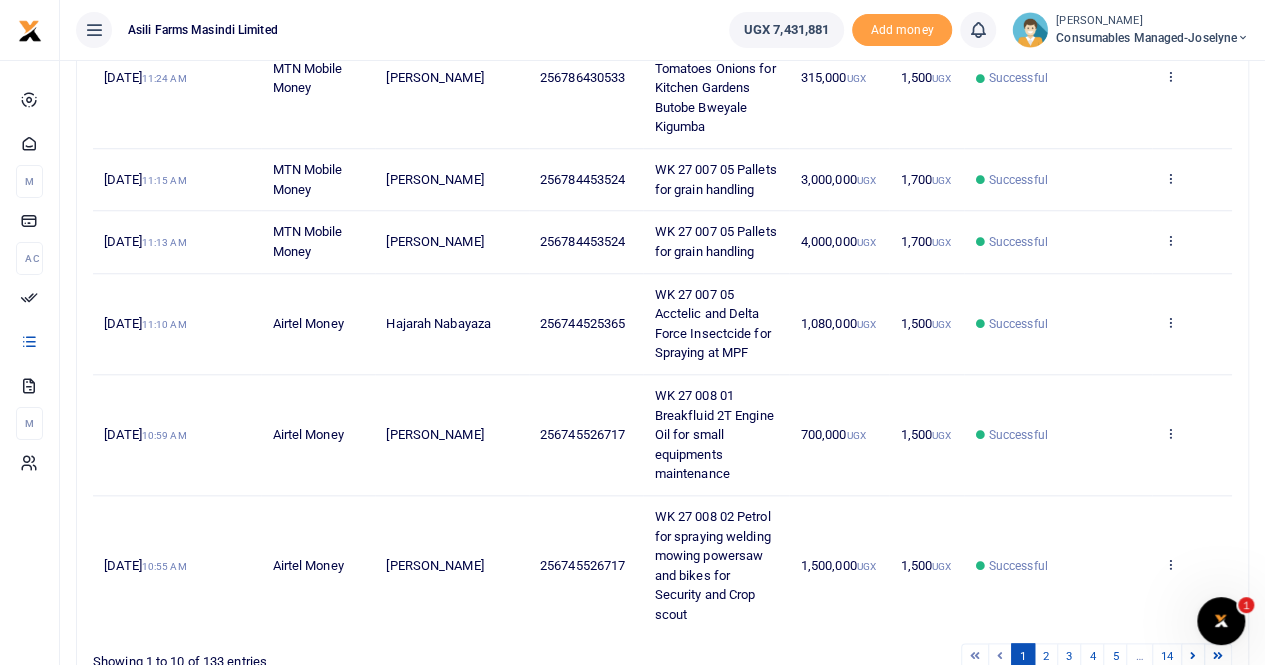 scroll, scrollTop: 912, scrollLeft: 0, axis: vertical 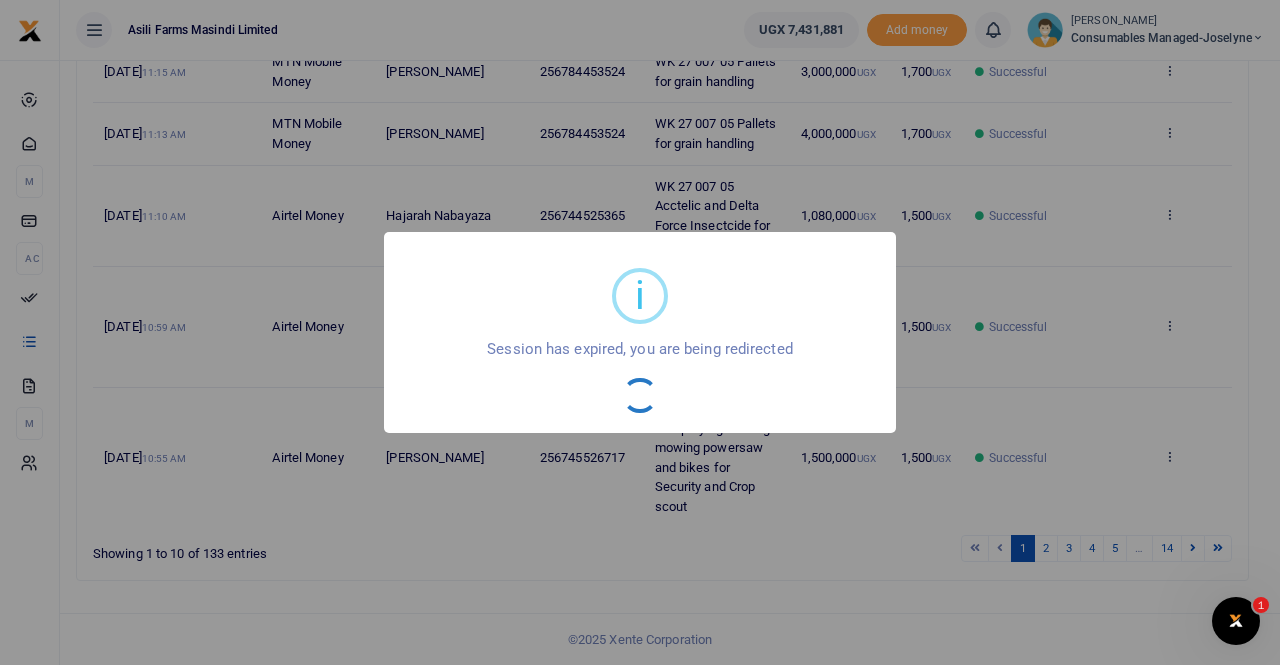 click on "i × Session has expired, you are being redirected OK No Cancel" at bounding box center [640, 332] 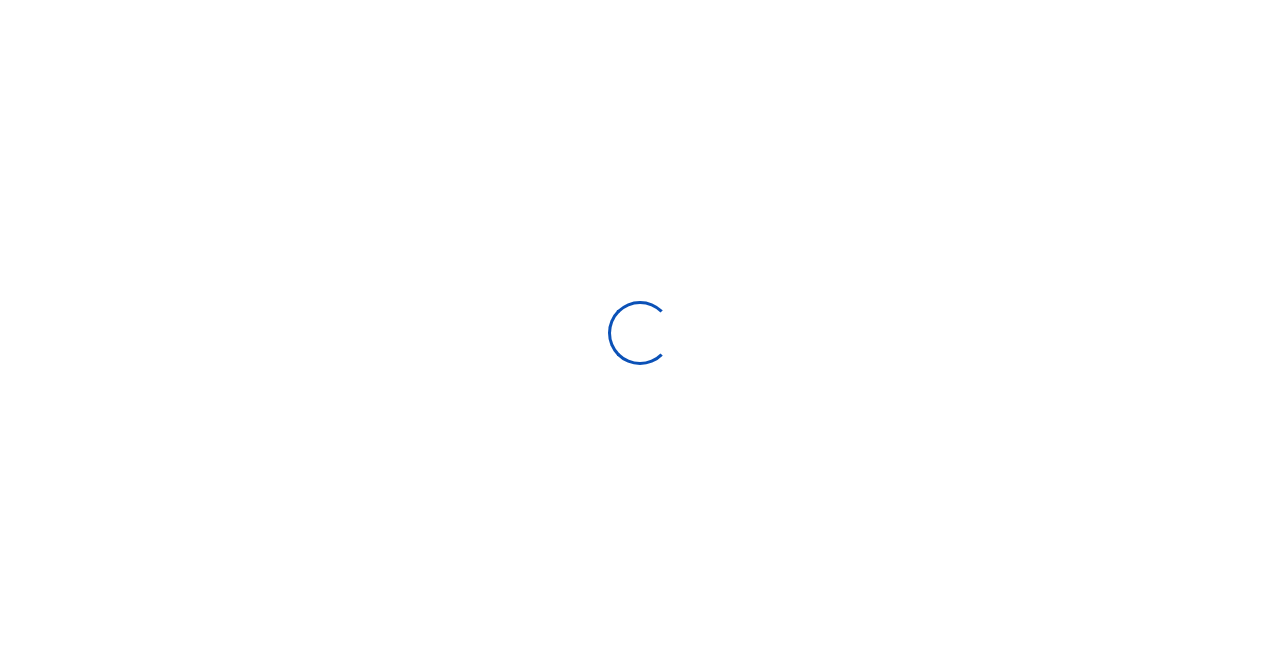 type on "[DATE] - [DATE]" 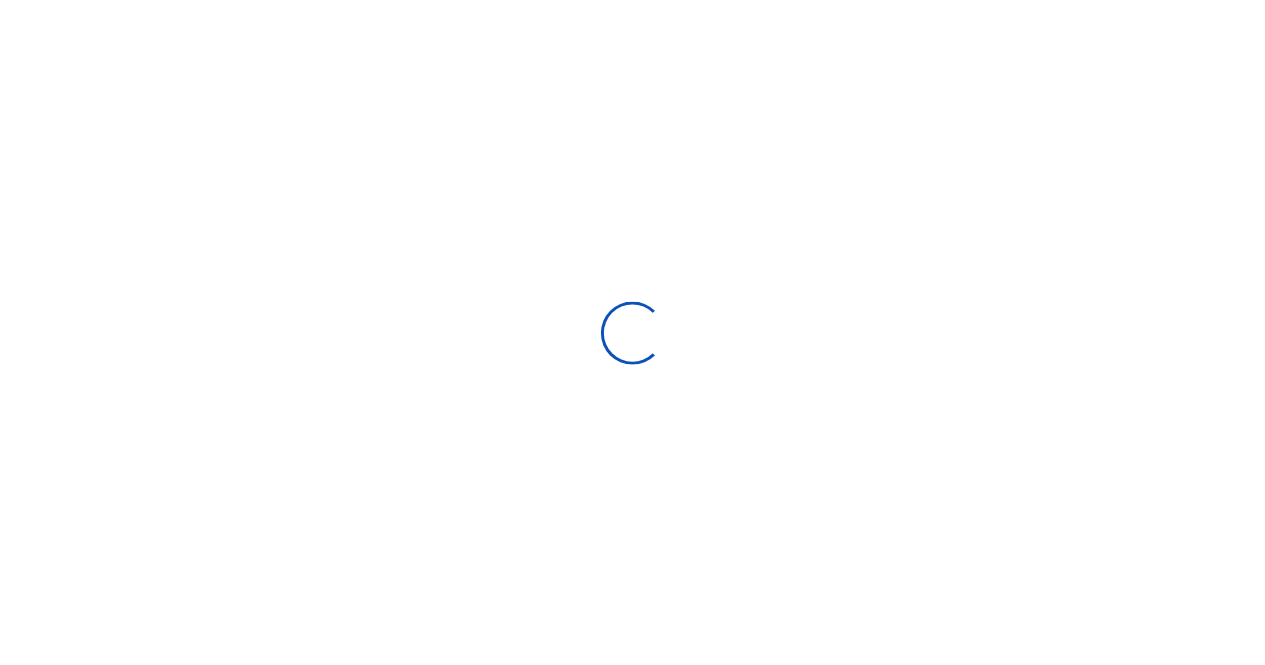 scroll, scrollTop: 0, scrollLeft: 0, axis: both 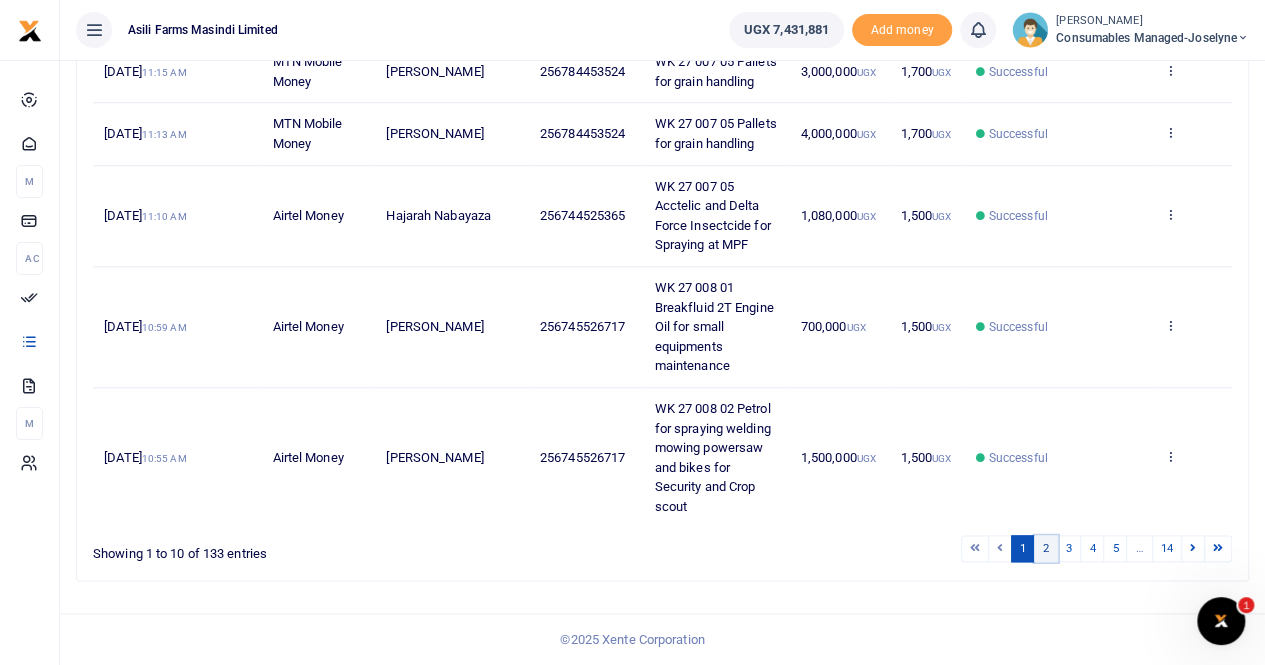 click on "2" at bounding box center [1046, 548] 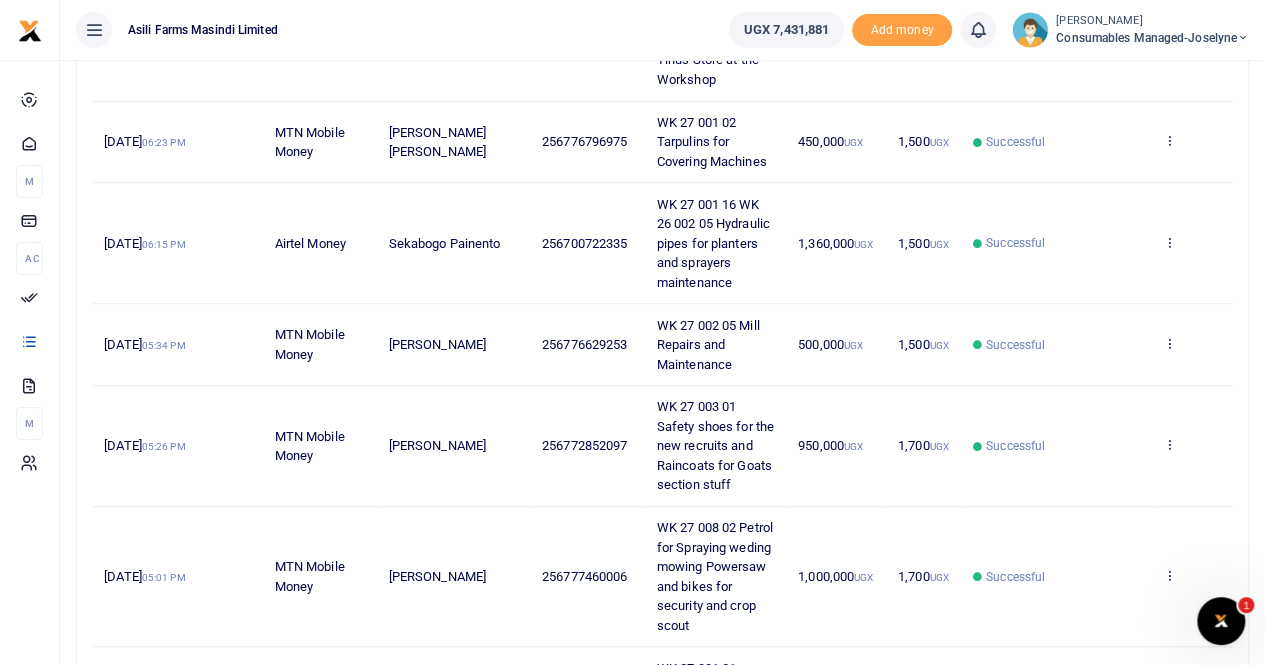 scroll, scrollTop: 572, scrollLeft: 0, axis: vertical 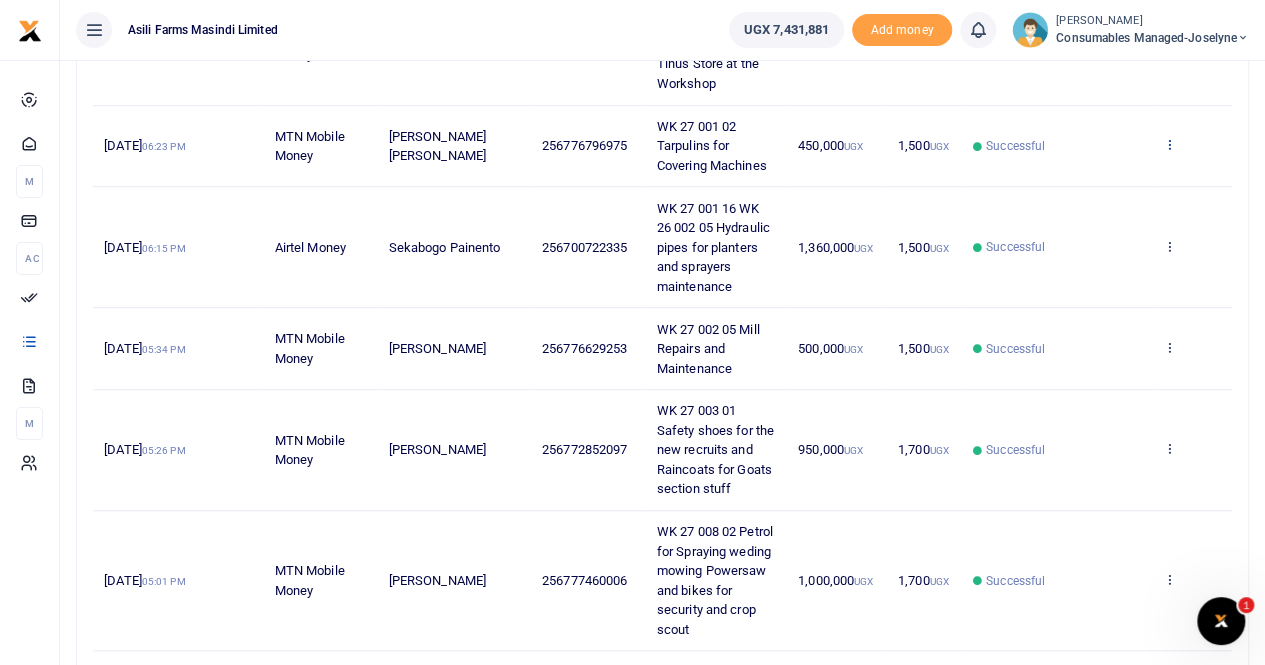 click at bounding box center (1169, 144) 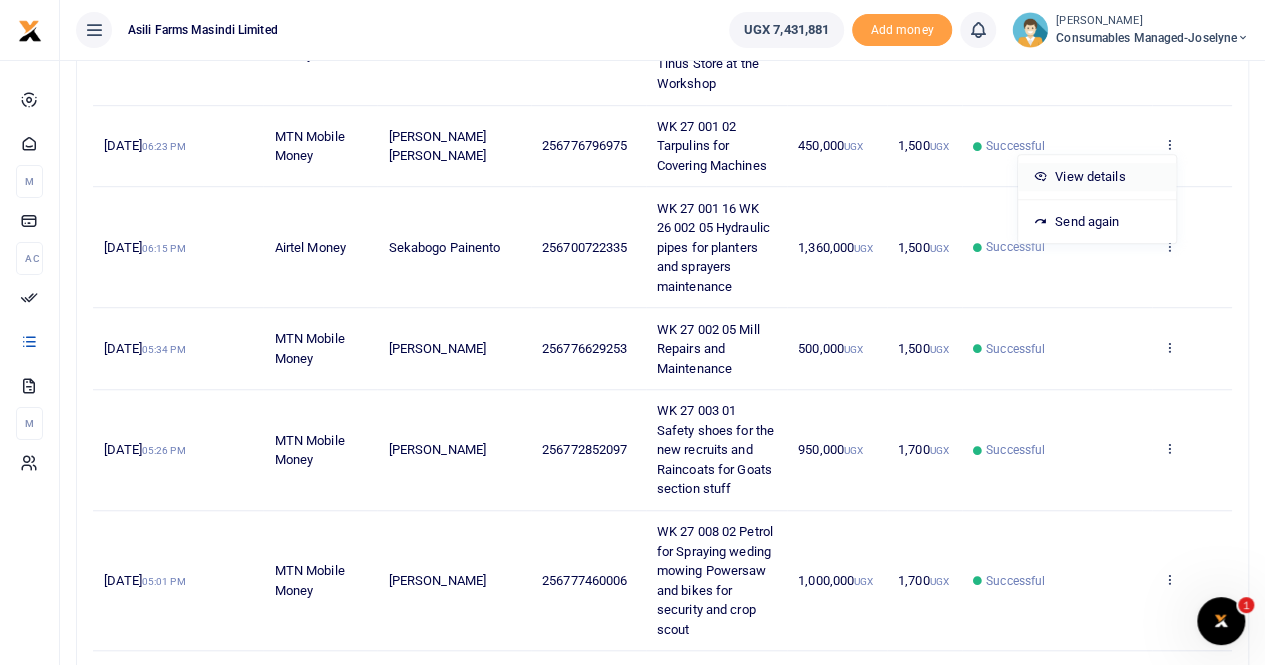 click on "View details" at bounding box center [1097, 177] 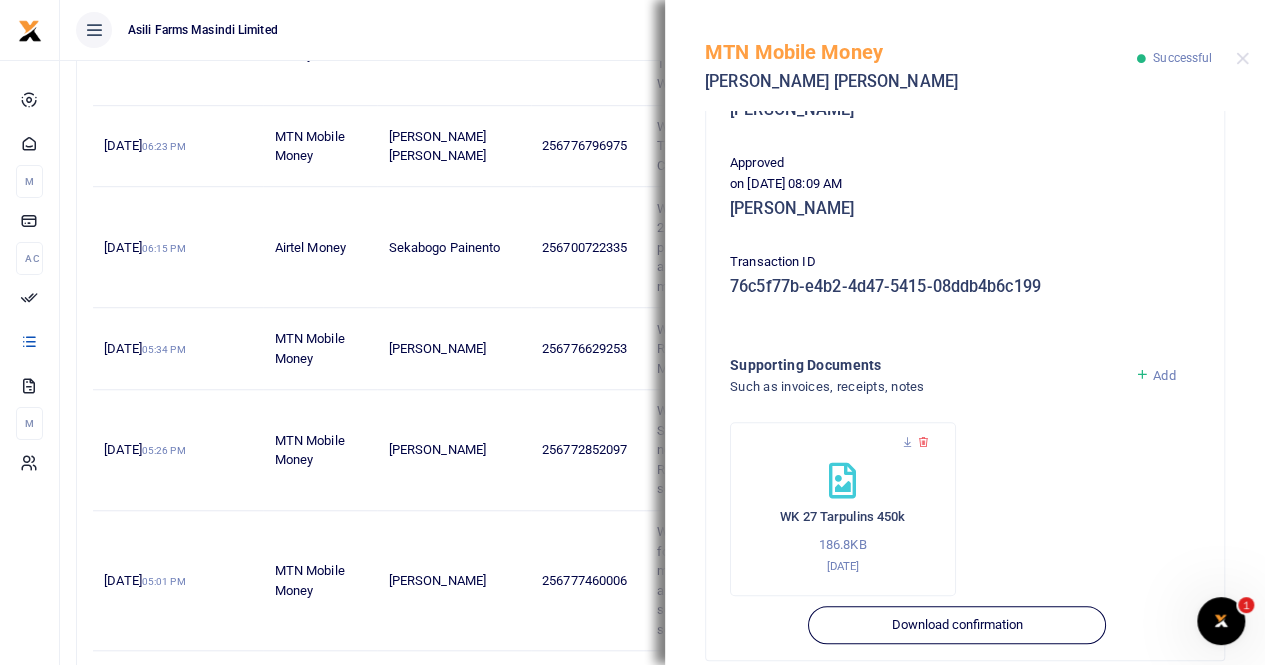 scroll, scrollTop: 482, scrollLeft: 0, axis: vertical 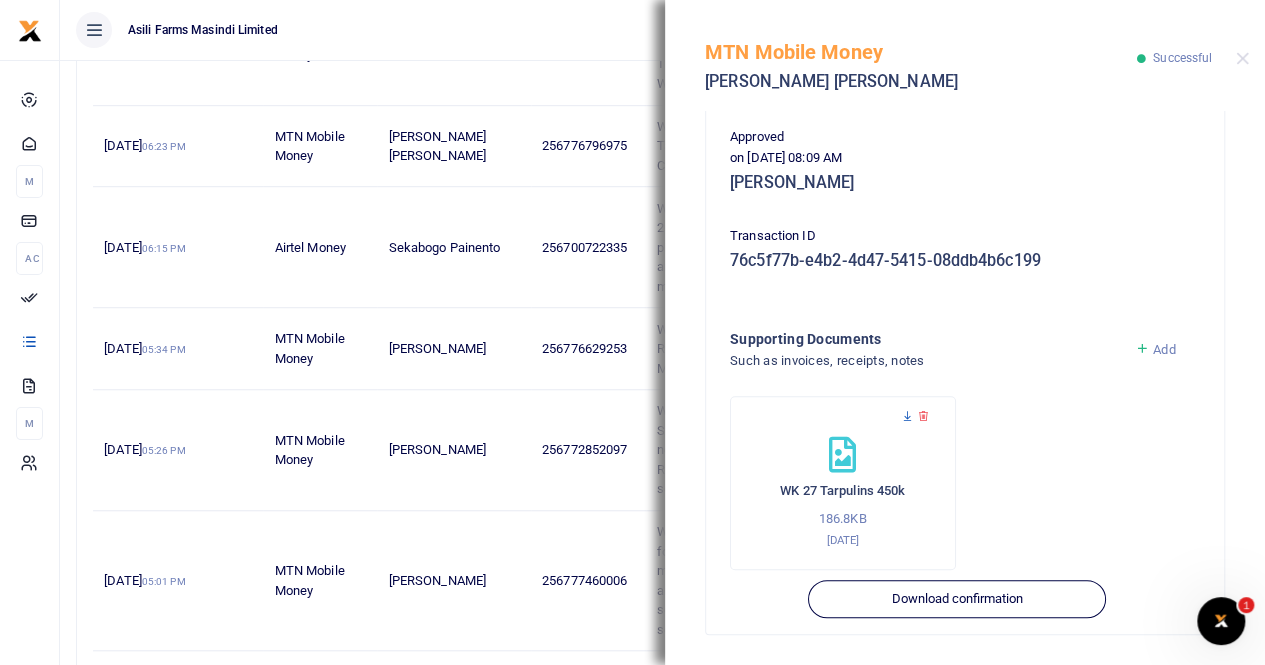 click at bounding box center (907, 416) 